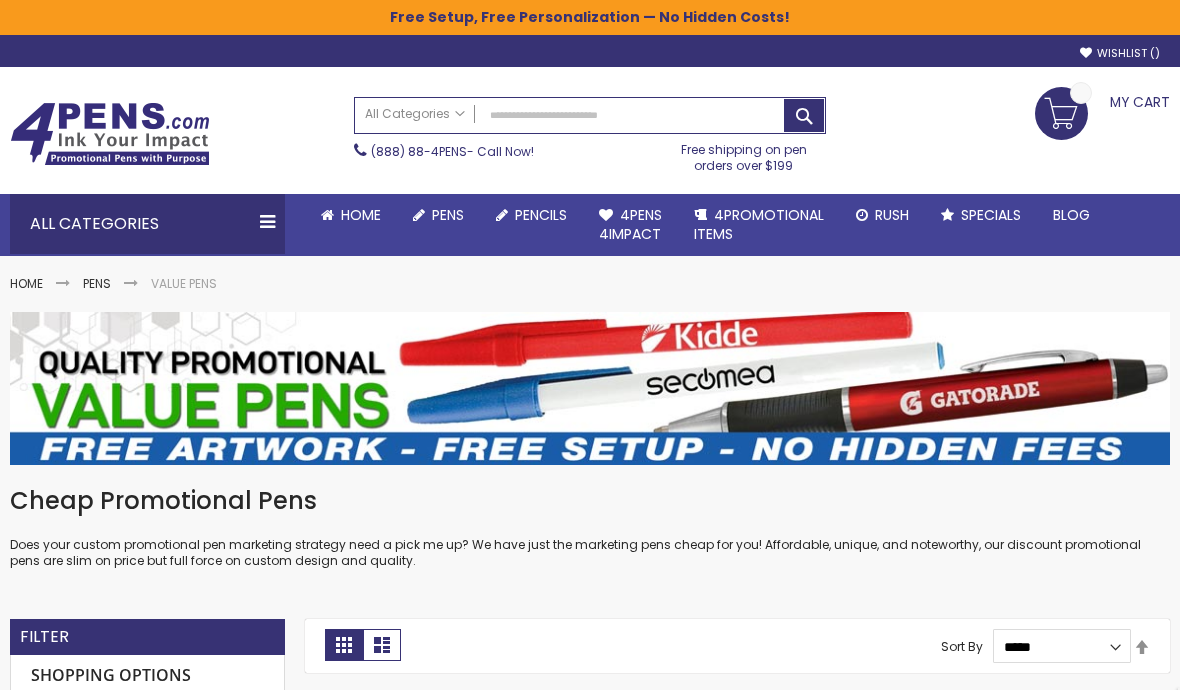 scroll, scrollTop: 0, scrollLeft: 0, axis: both 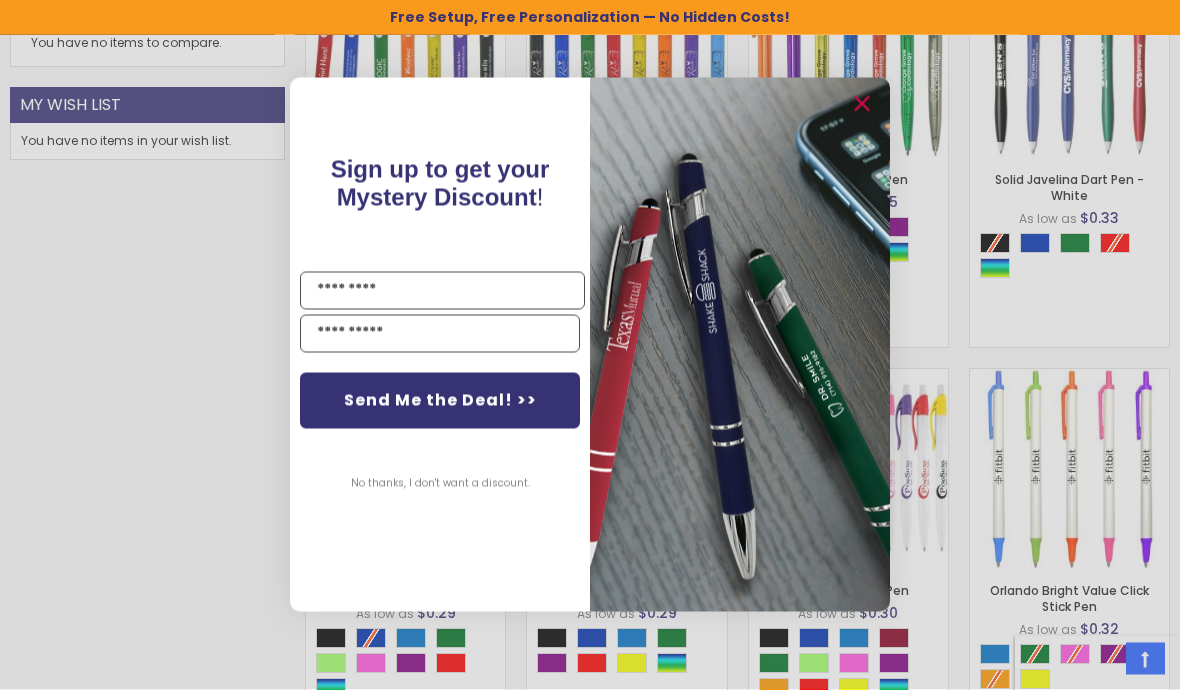 click on "No thanks, I don't want a discount." at bounding box center [440, 484] 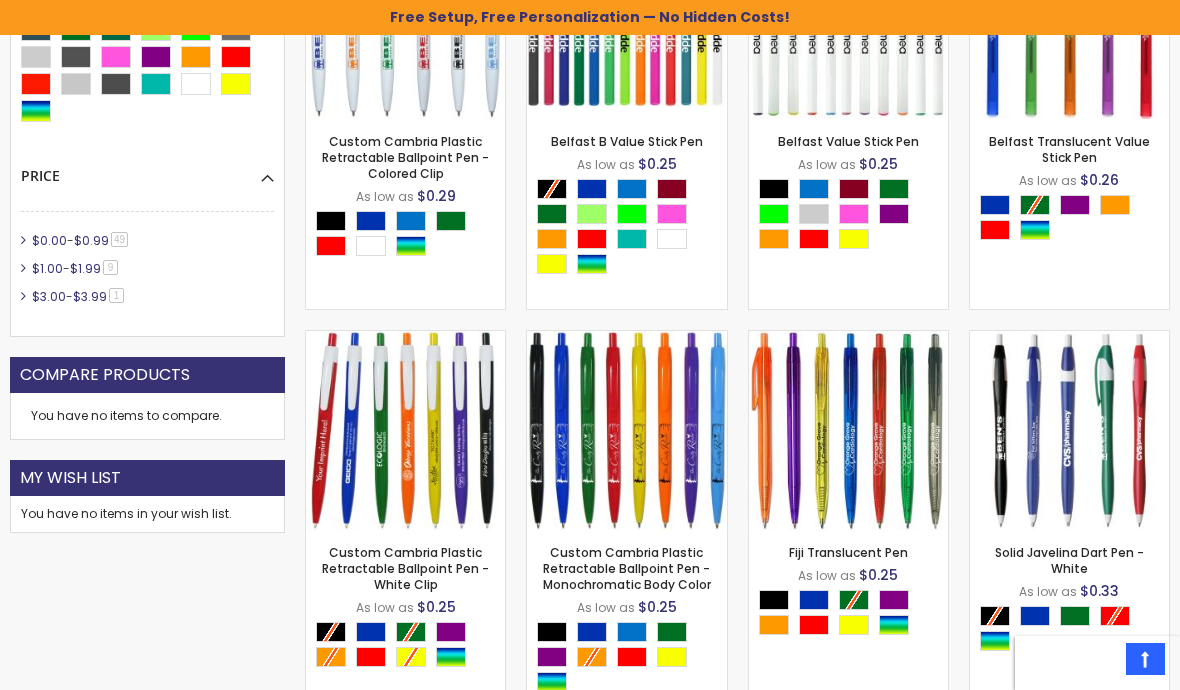 scroll, scrollTop: 775, scrollLeft: 0, axis: vertical 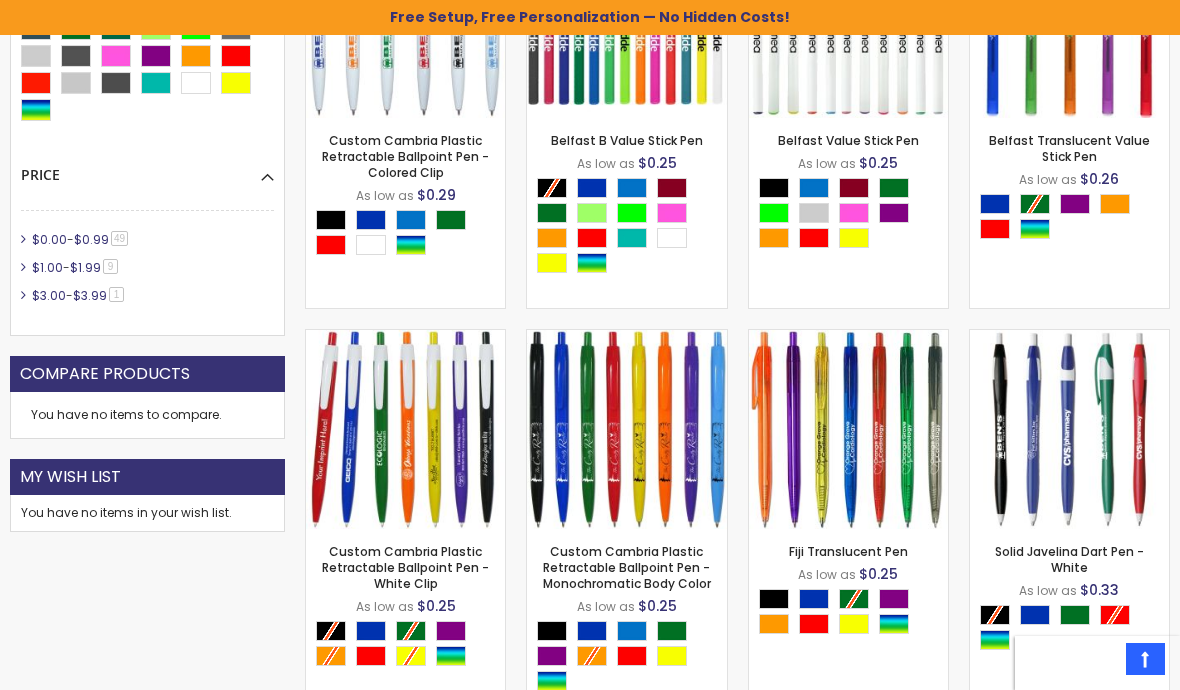 click at bounding box center [626, 429] 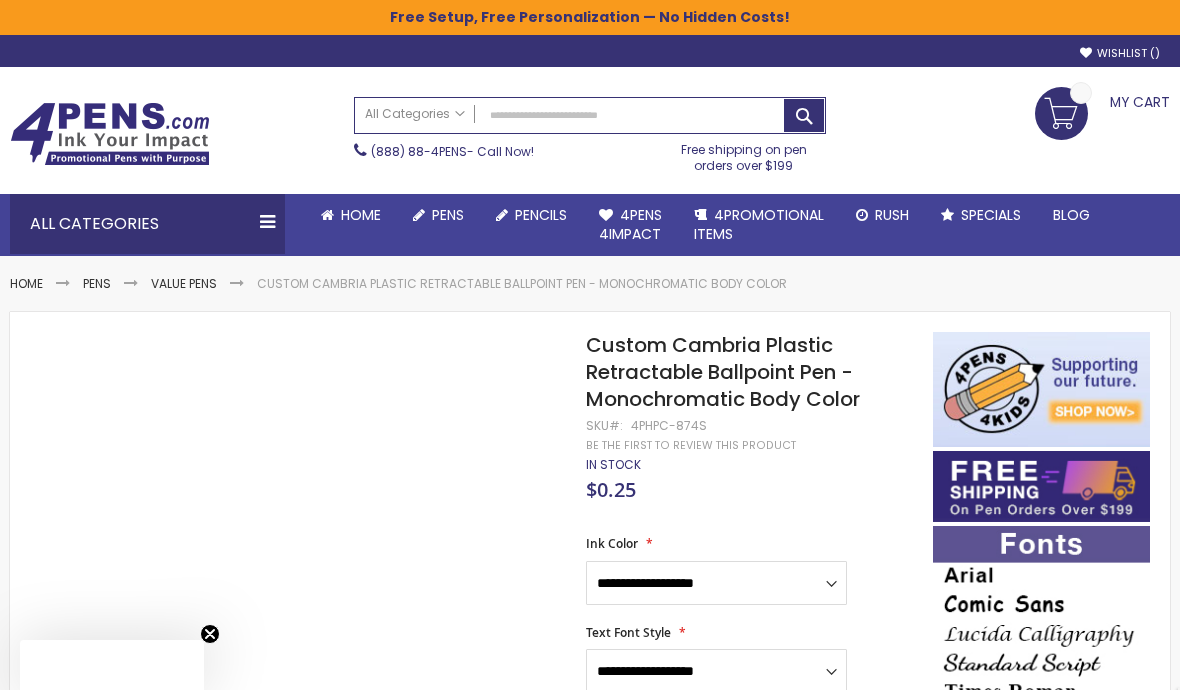 scroll, scrollTop: 0, scrollLeft: 0, axis: both 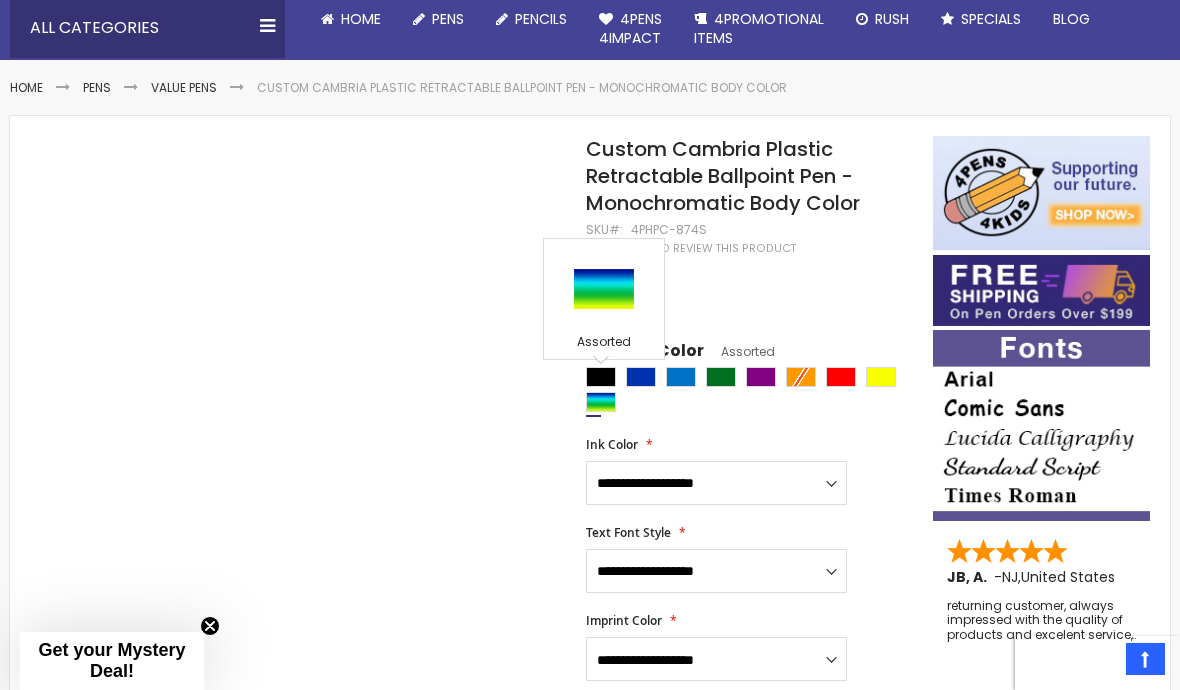 click on "Skip to the end of the images gallery
Skip to the beginning of the images gallery
Custom Cambria Plastic Retractable Ballpoint Pen - Monochromatic Body Color
SKU
4PHPC-874S
Be the first to review this product
In stock
Only  %1  left
$0.25" at bounding box center (471, 1076) 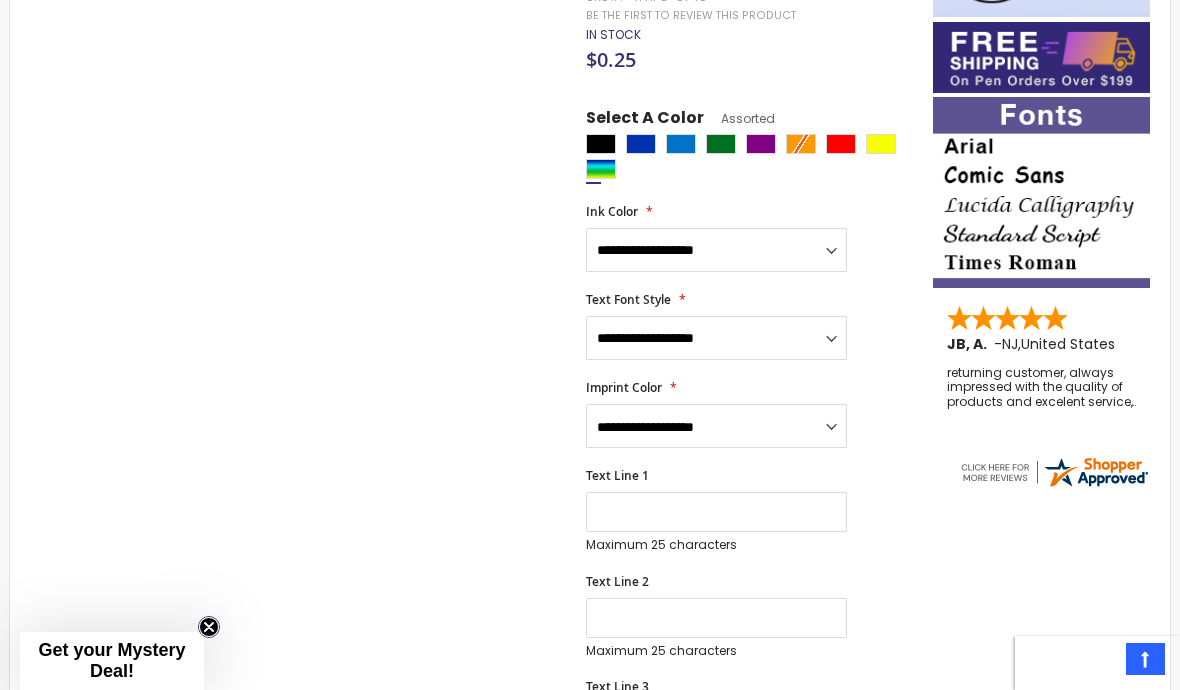 click at bounding box center (209, 627) 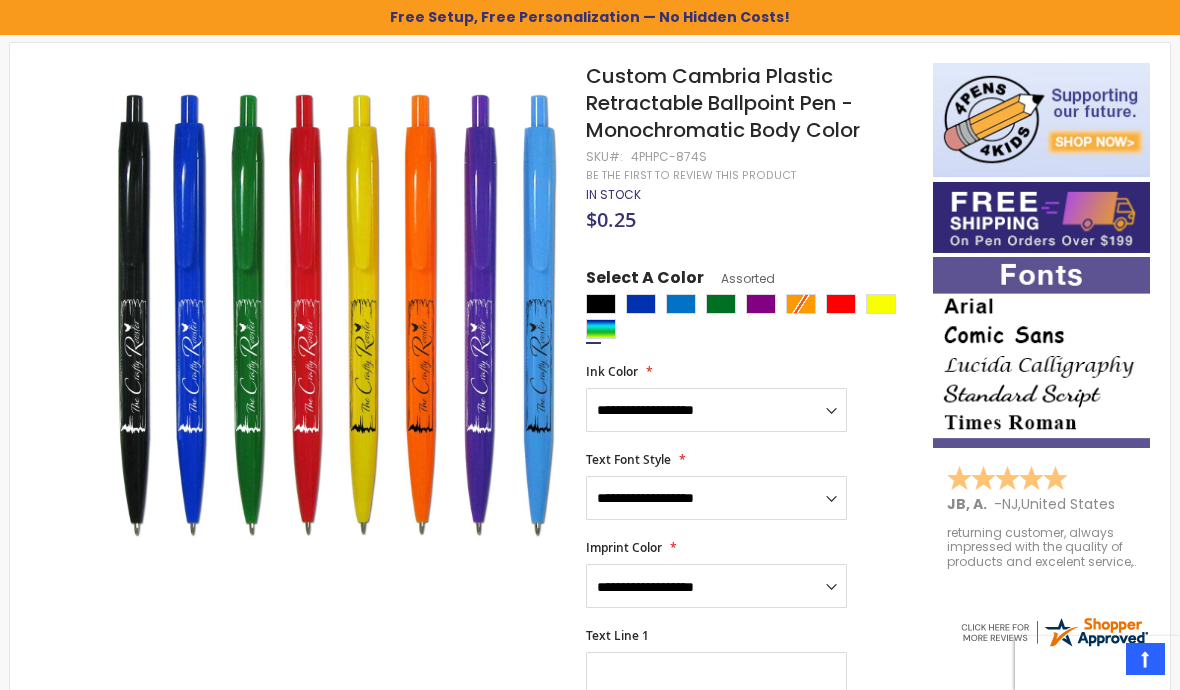 scroll, scrollTop: 269, scrollLeft: 0, axis: vertical 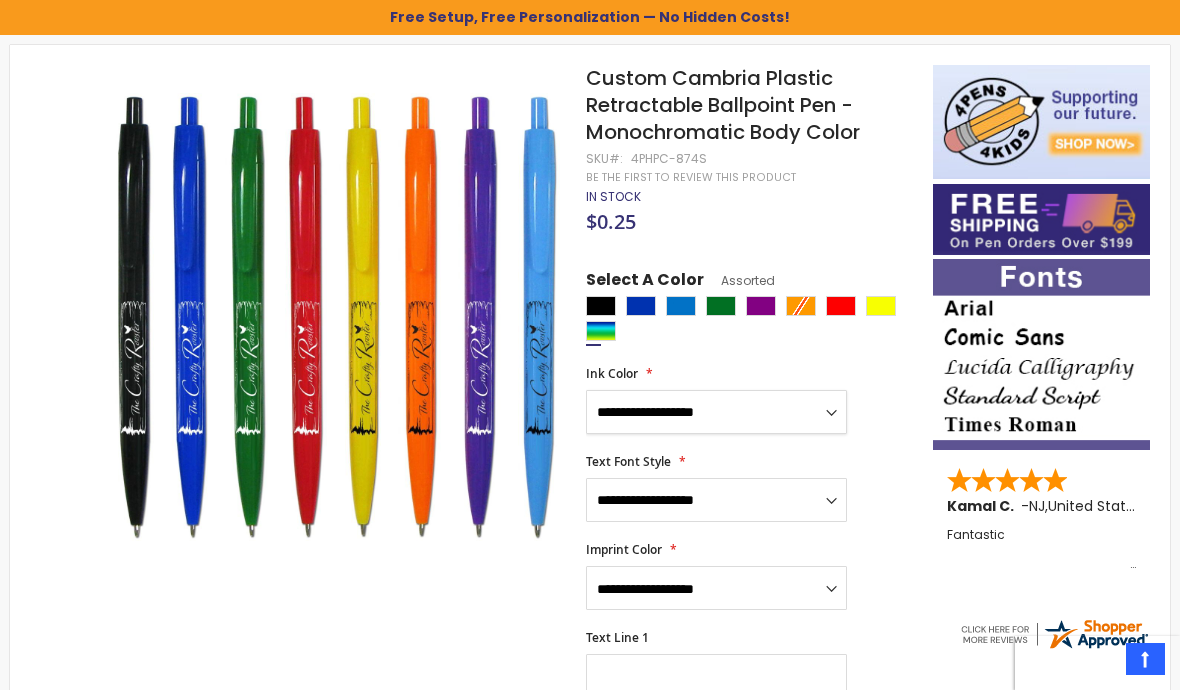 click on "**********" at bounding box center [716, 412] 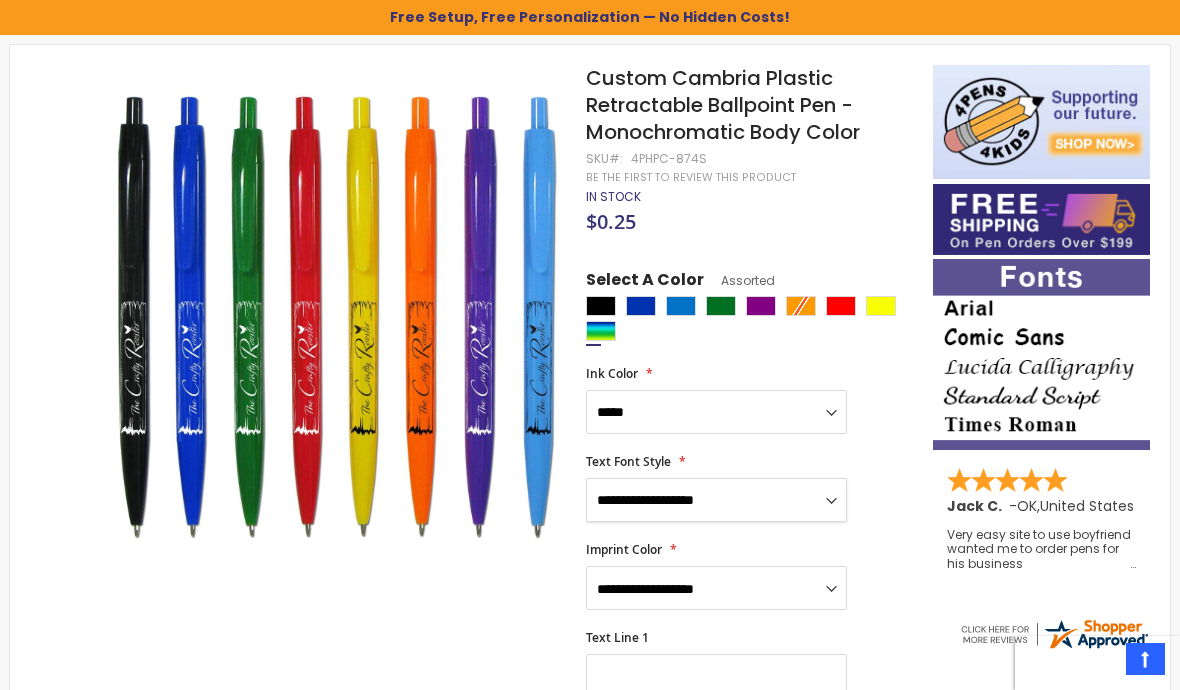 click on "**********" at bounding box center [716, 500] 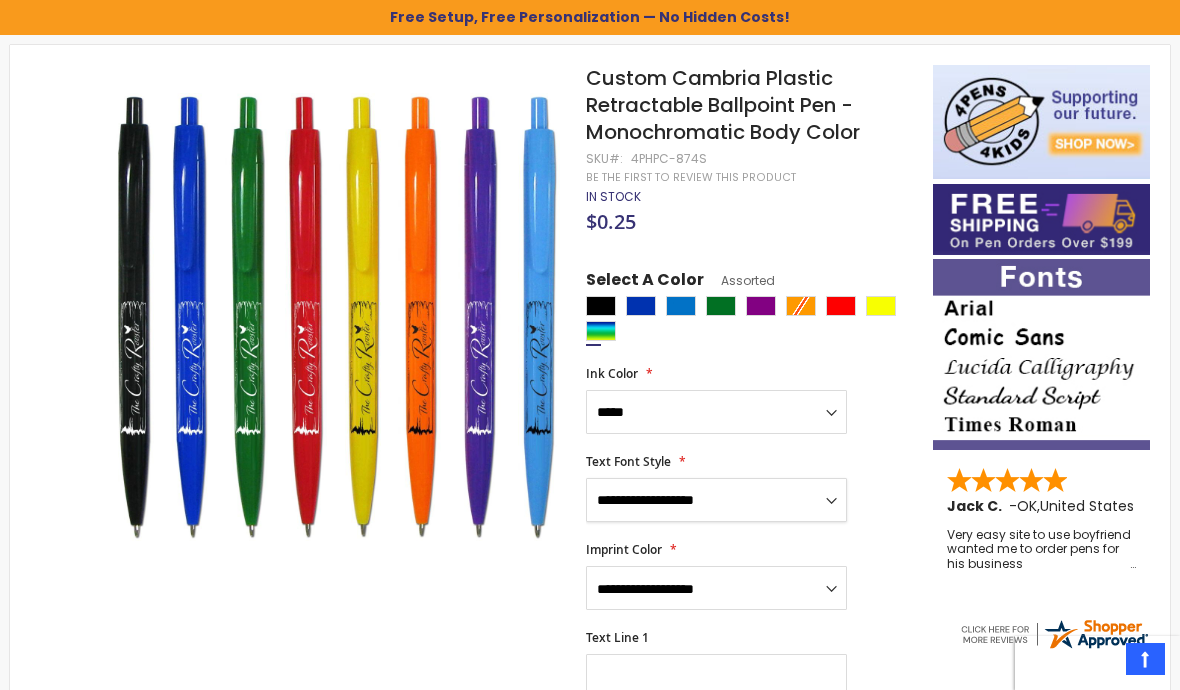 select on "*****" 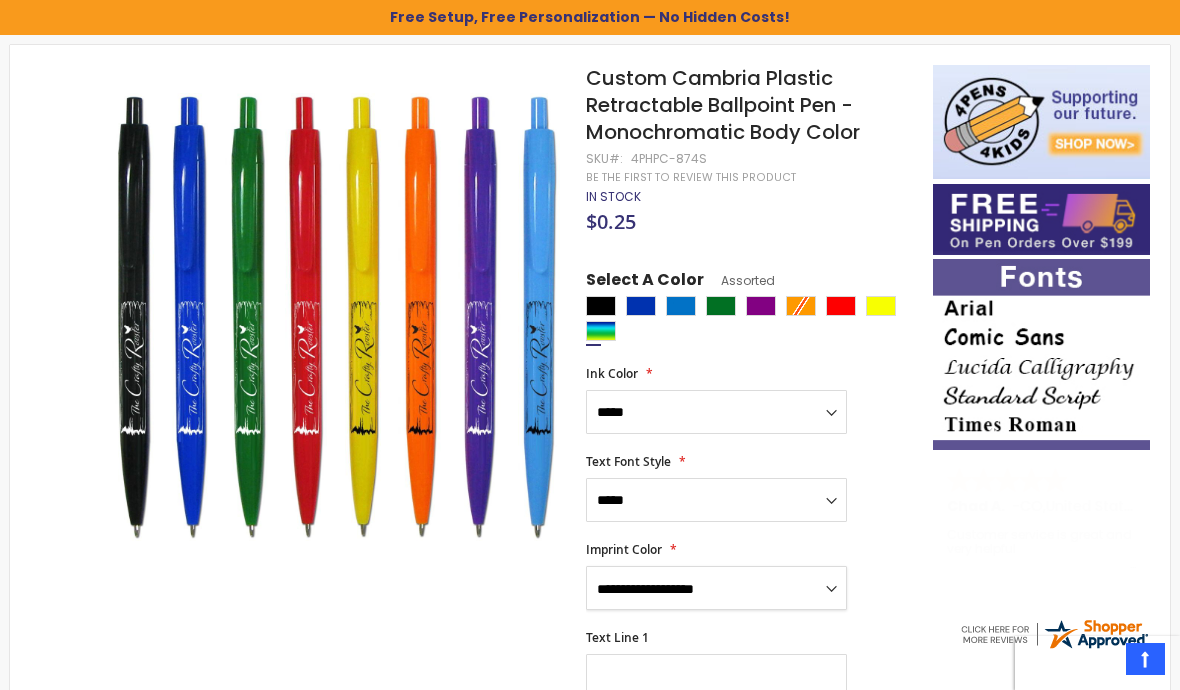 click on "**********" at bounding box center (716, 588) 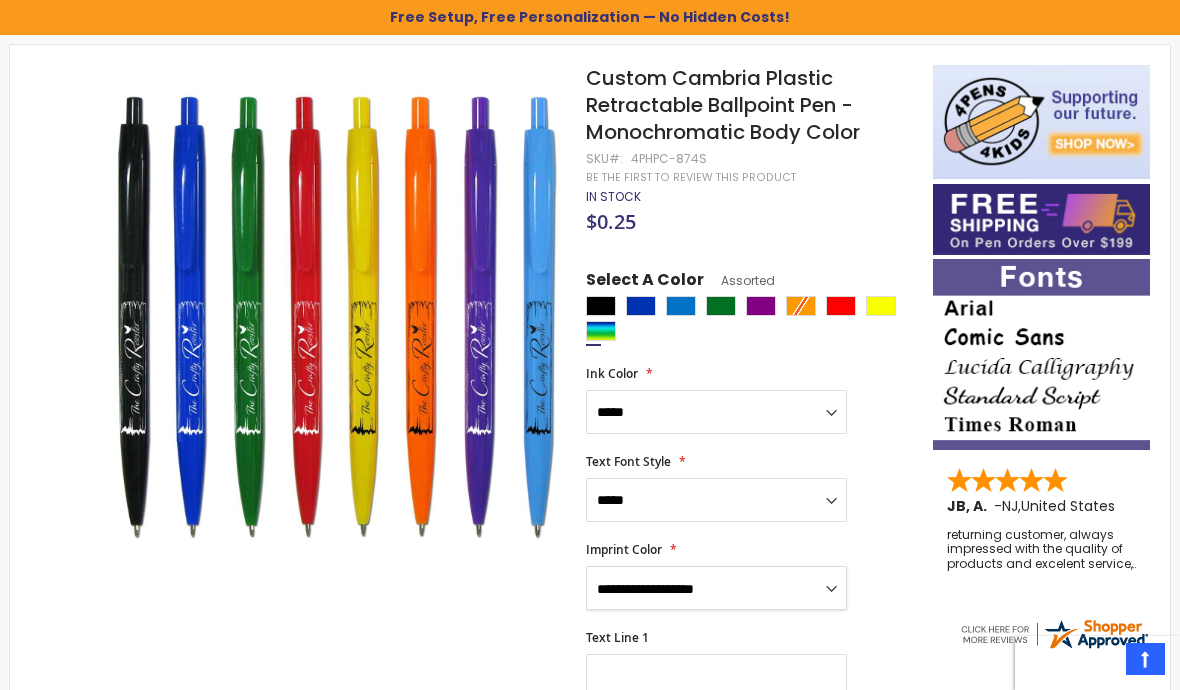 select on "*****" 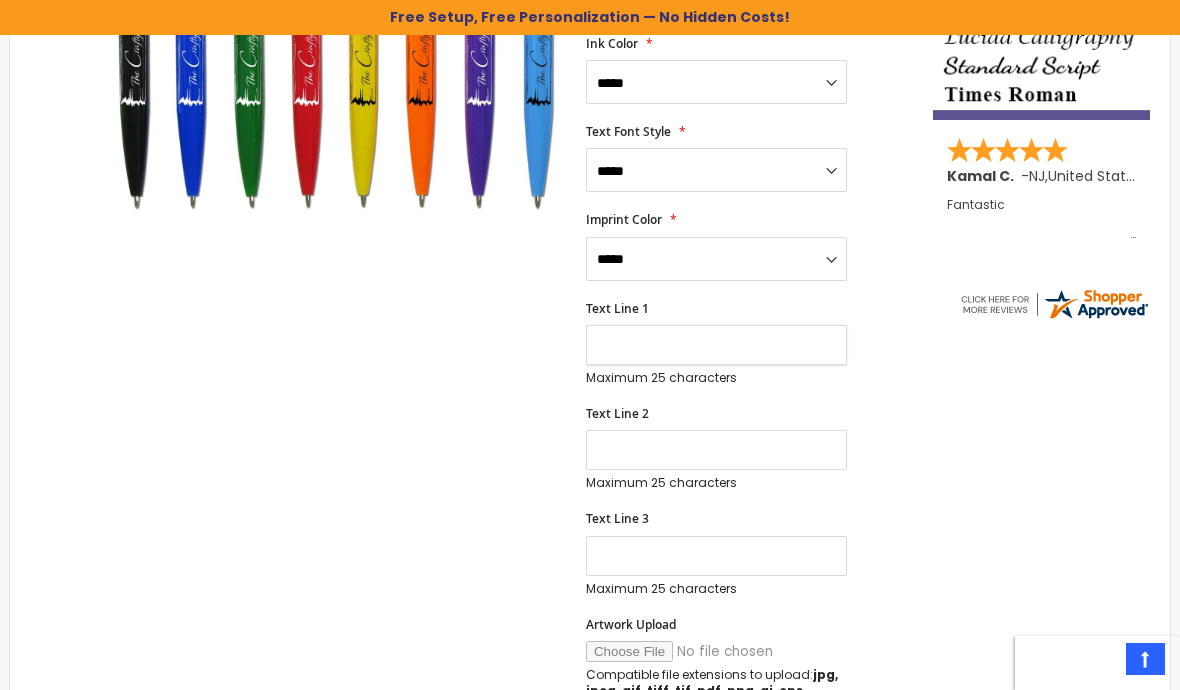 click on "Text Line 1" at bounding box center [716, 345] 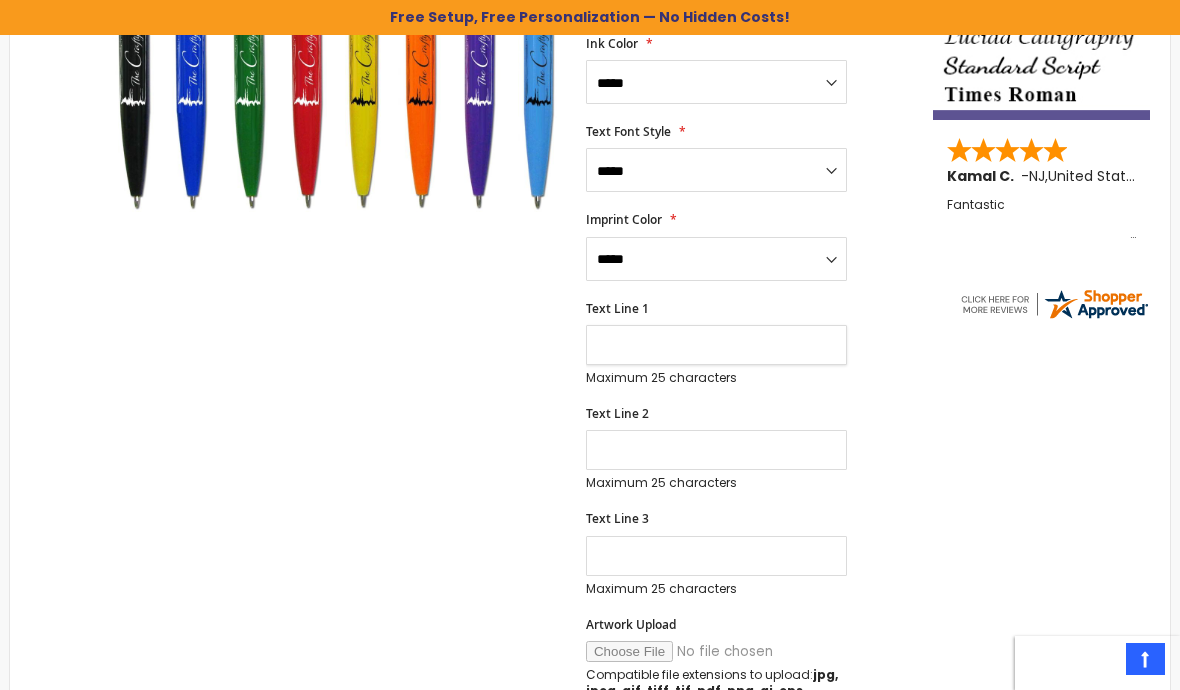 scroll, scrollTop: 595, scrollLeft: 0, axis: vertical 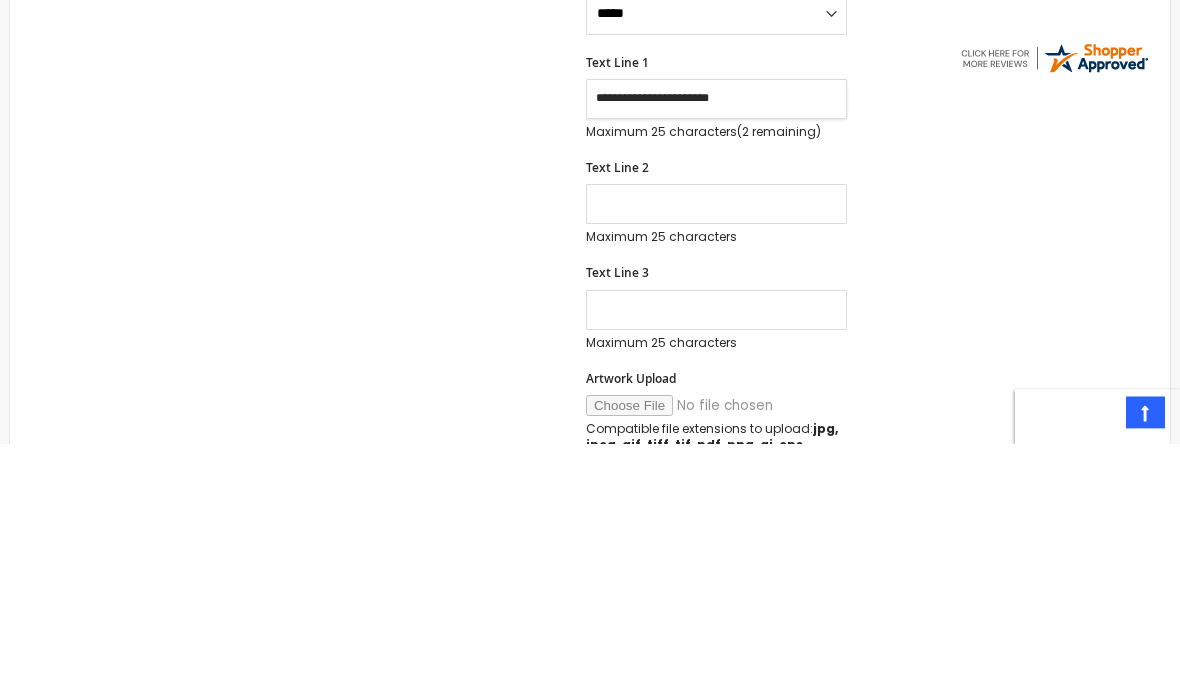 type on "**********" 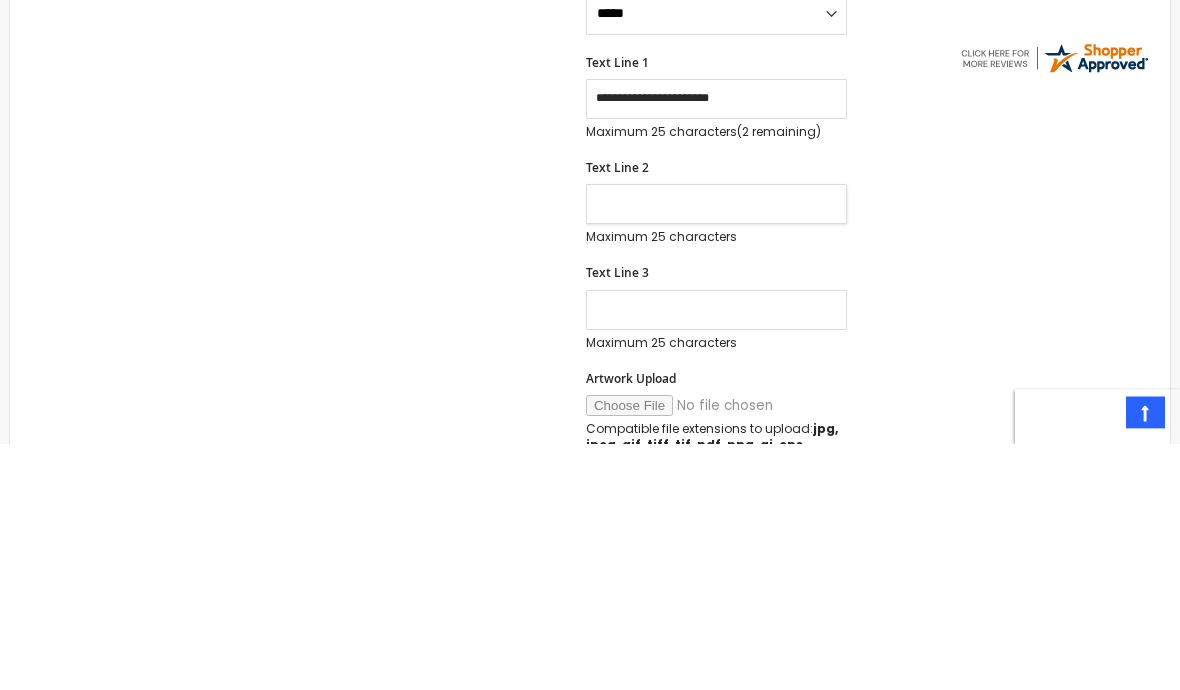 click on "Text Line 2" at bounding box center (716, 451) 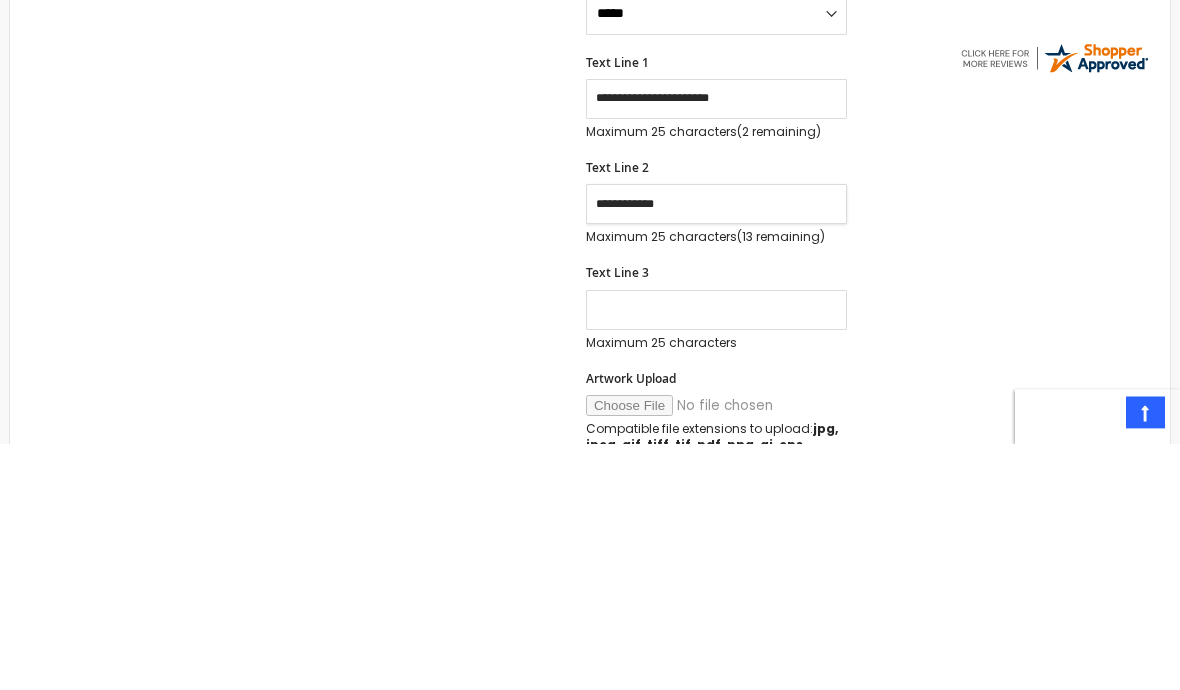 type on "**********" 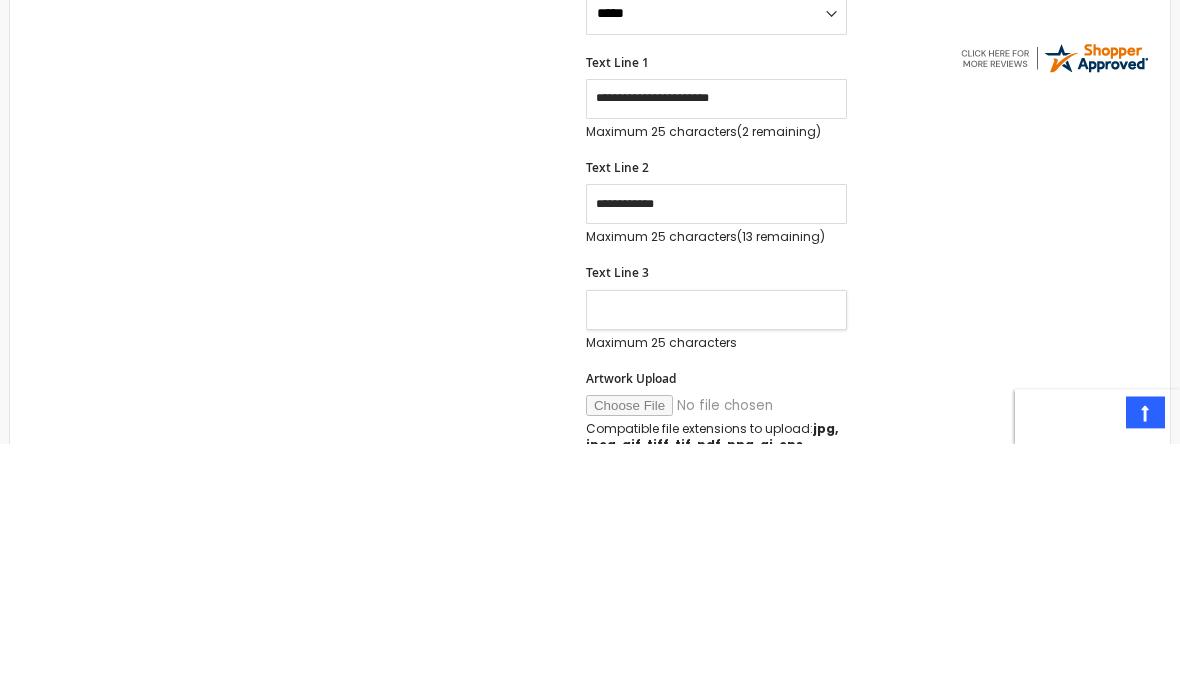 click on "Text Line 3" at bounding box center (716, 557) 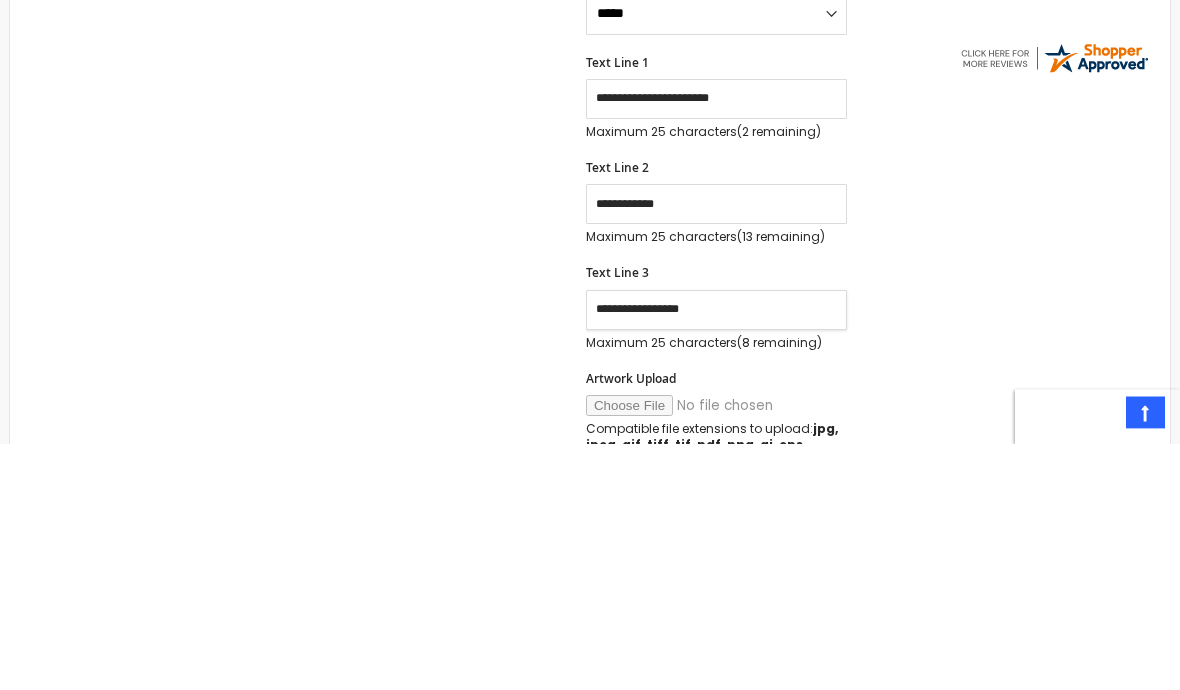 click on "**********" at bounding box center (716, 557) 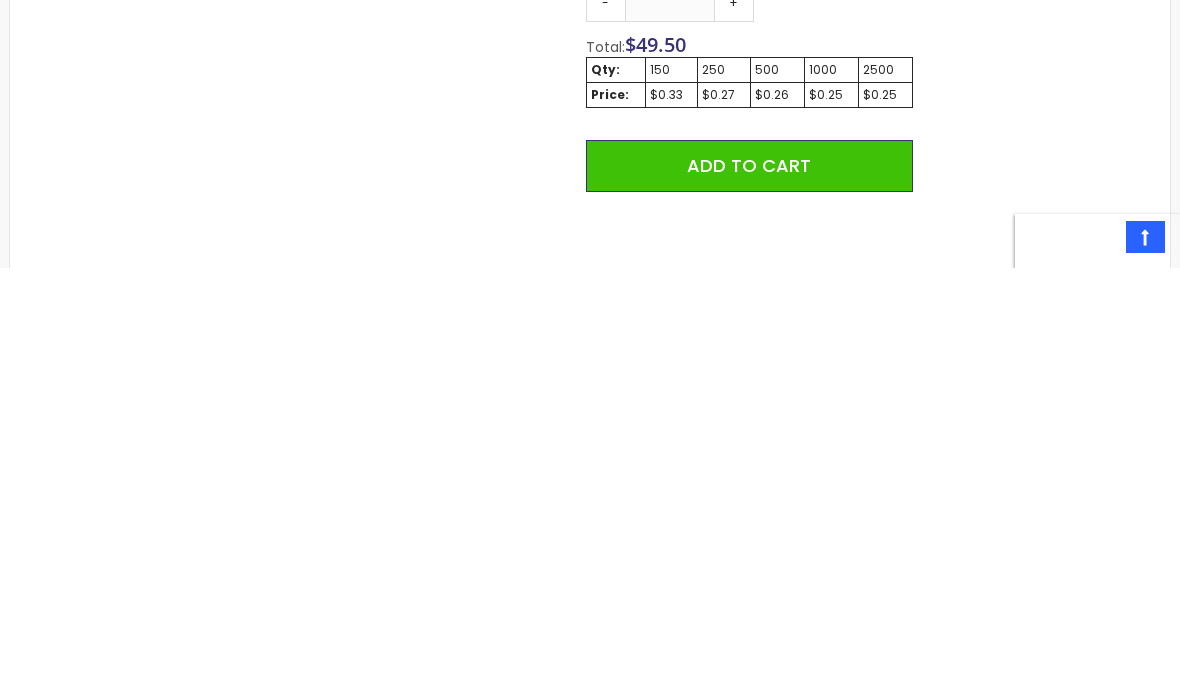 scroll, scrollTop: 1064, scrollLeft: 0, axis: vertical 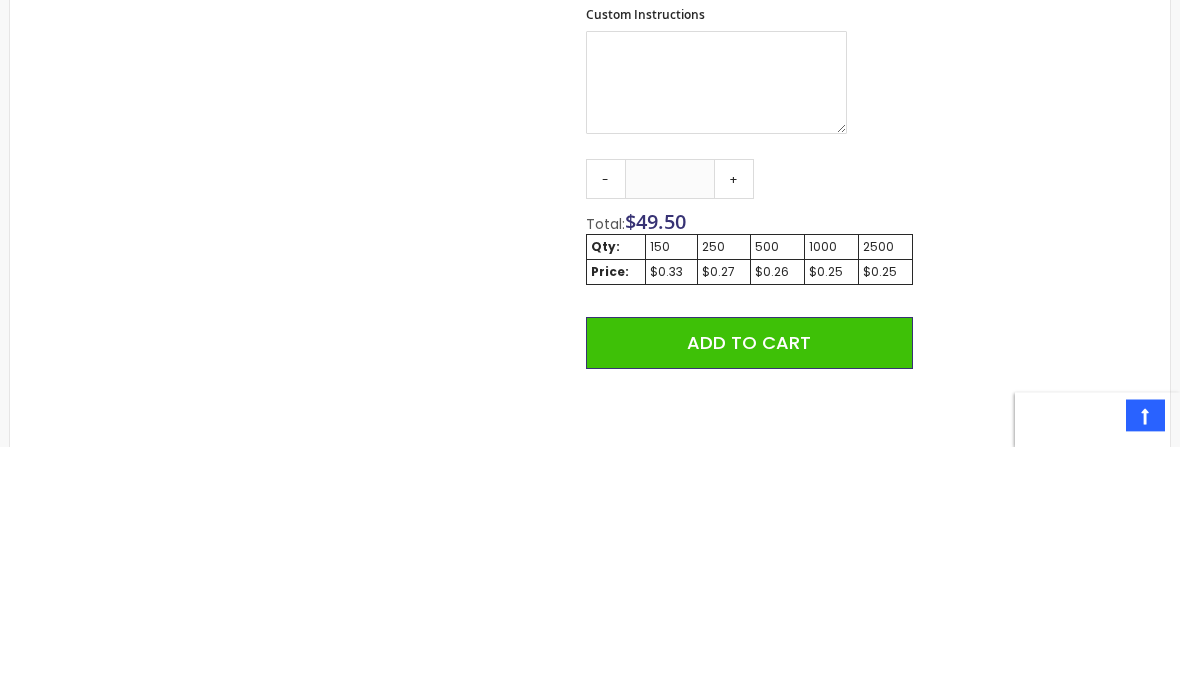 type on "**********" 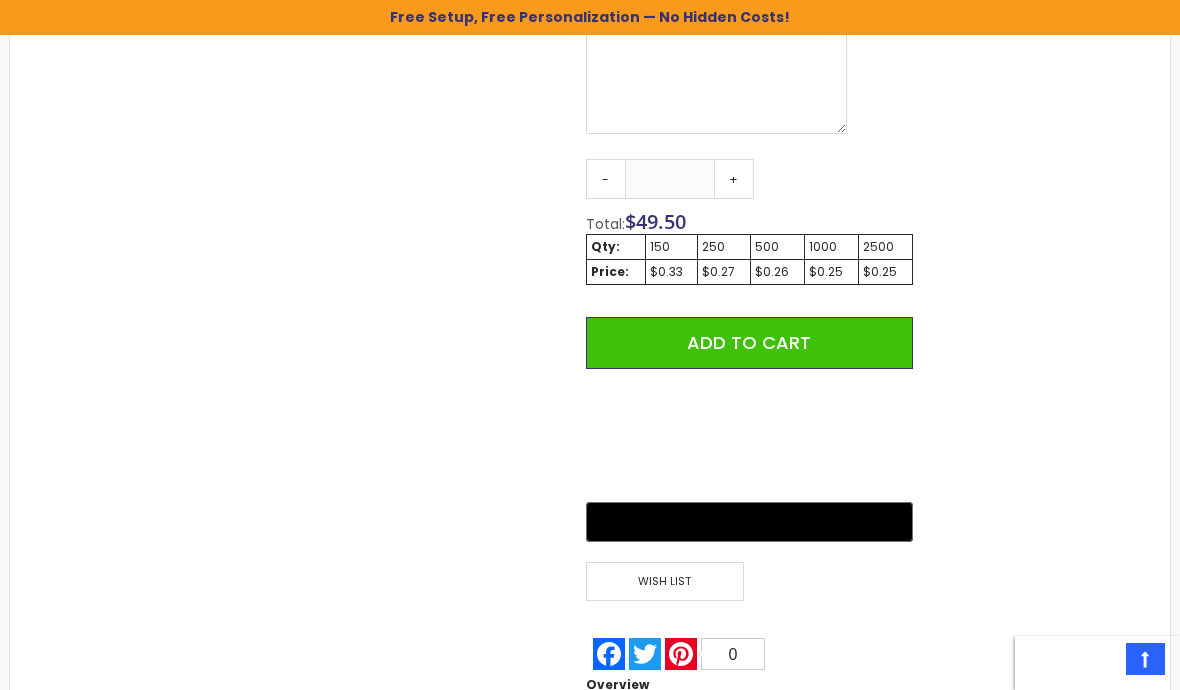 click on "-" at bounding box center (606, 179) 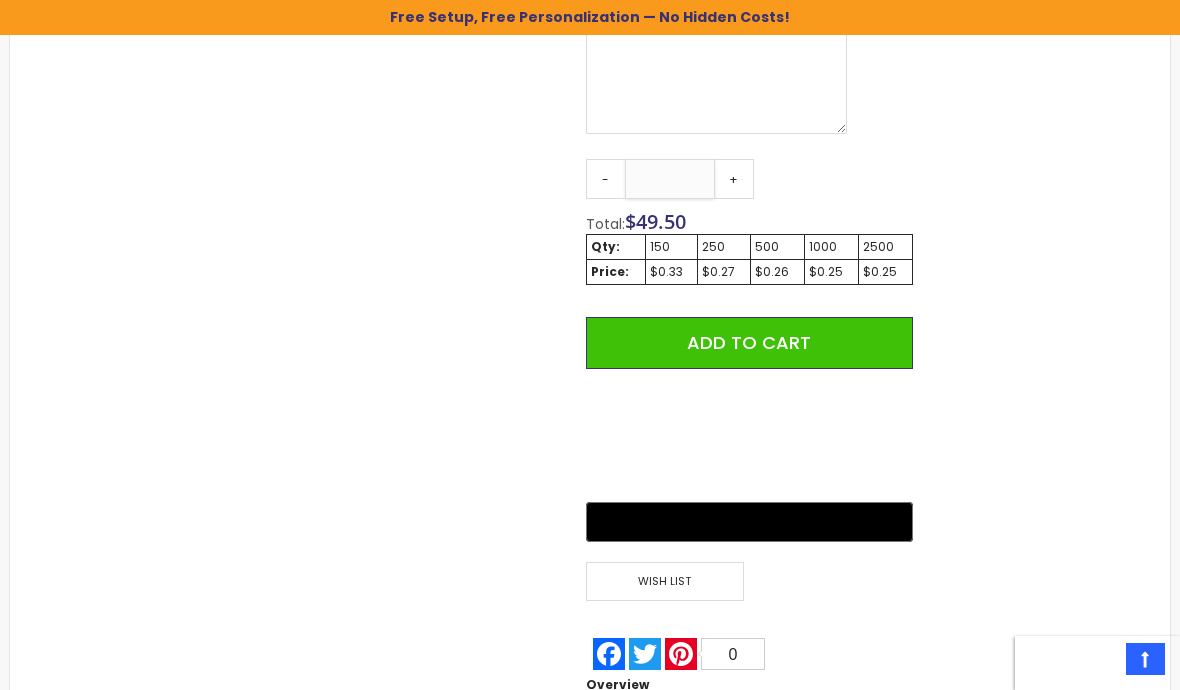 click on "***" at bounding box center (670, 179) 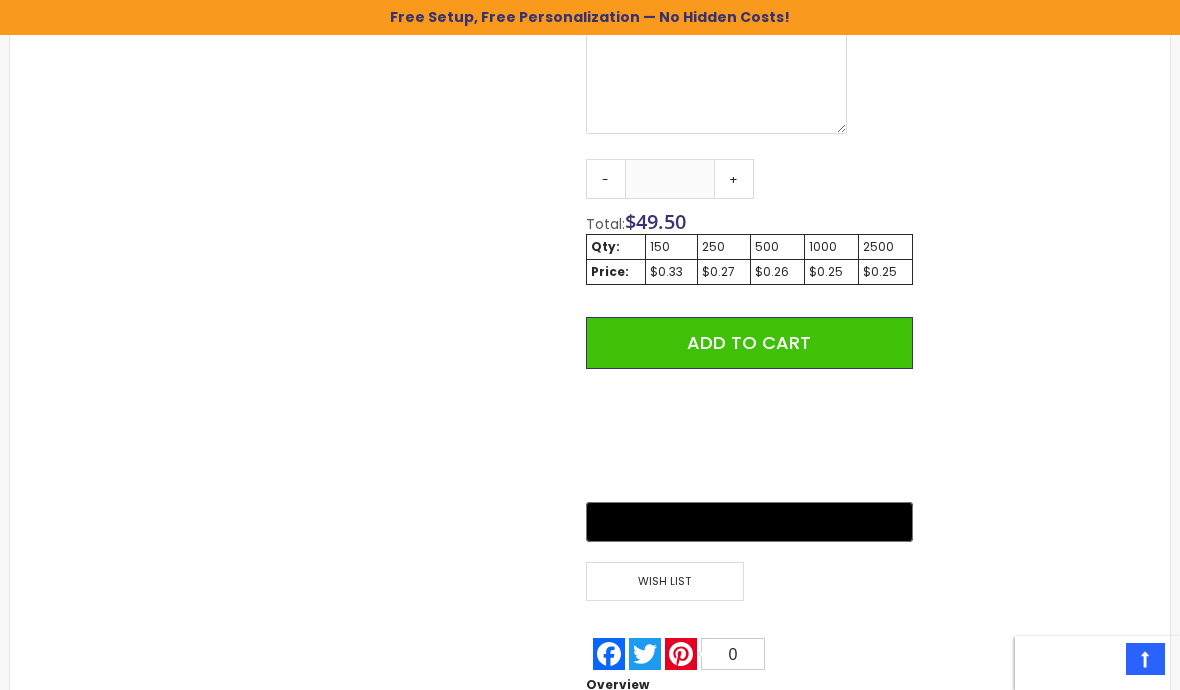 click on "-" at bounding box center (606, 179) 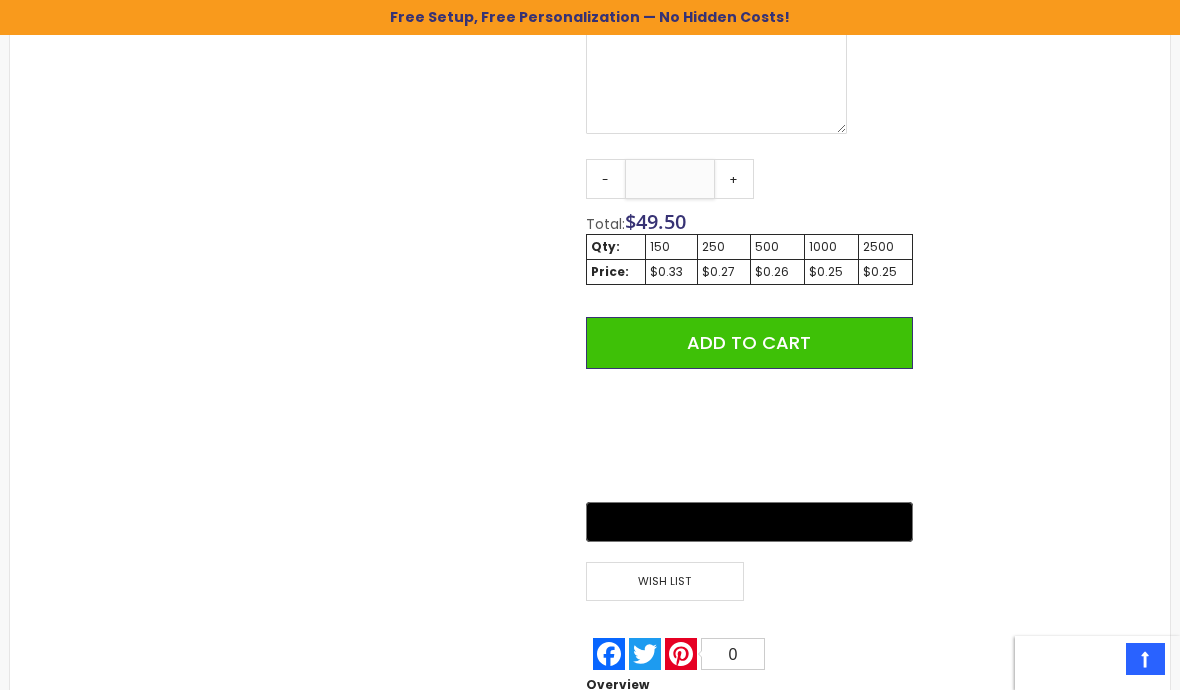 click on "***" at bounding box center [670, 179] 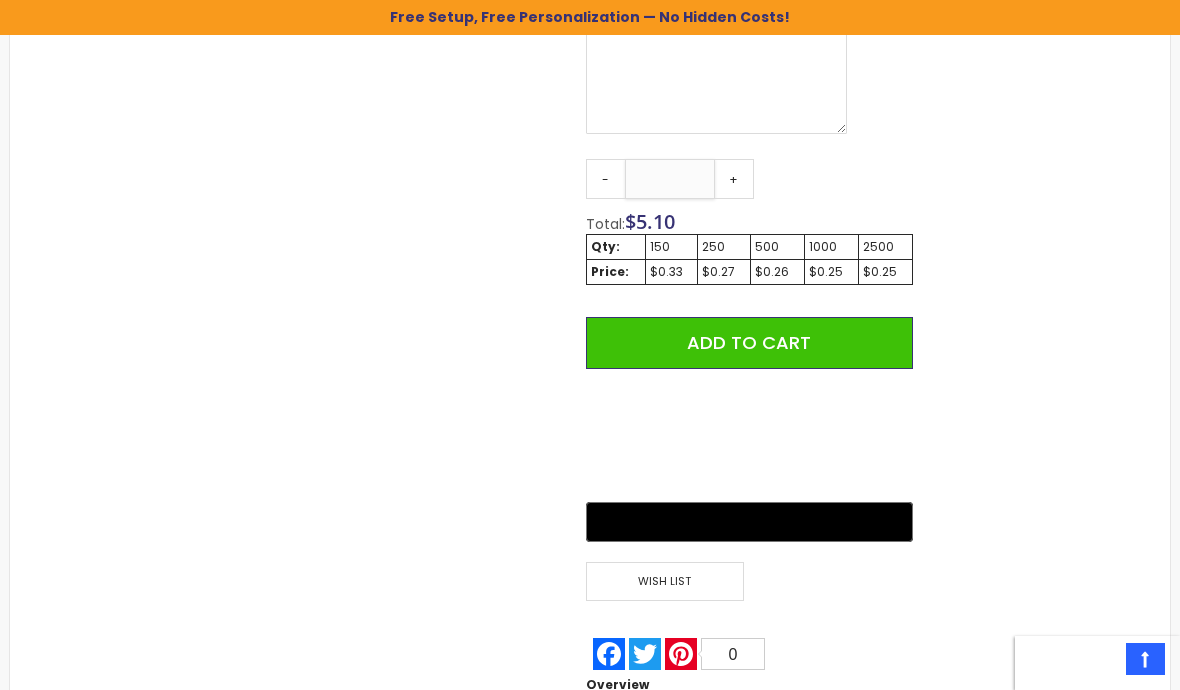 type on "*" 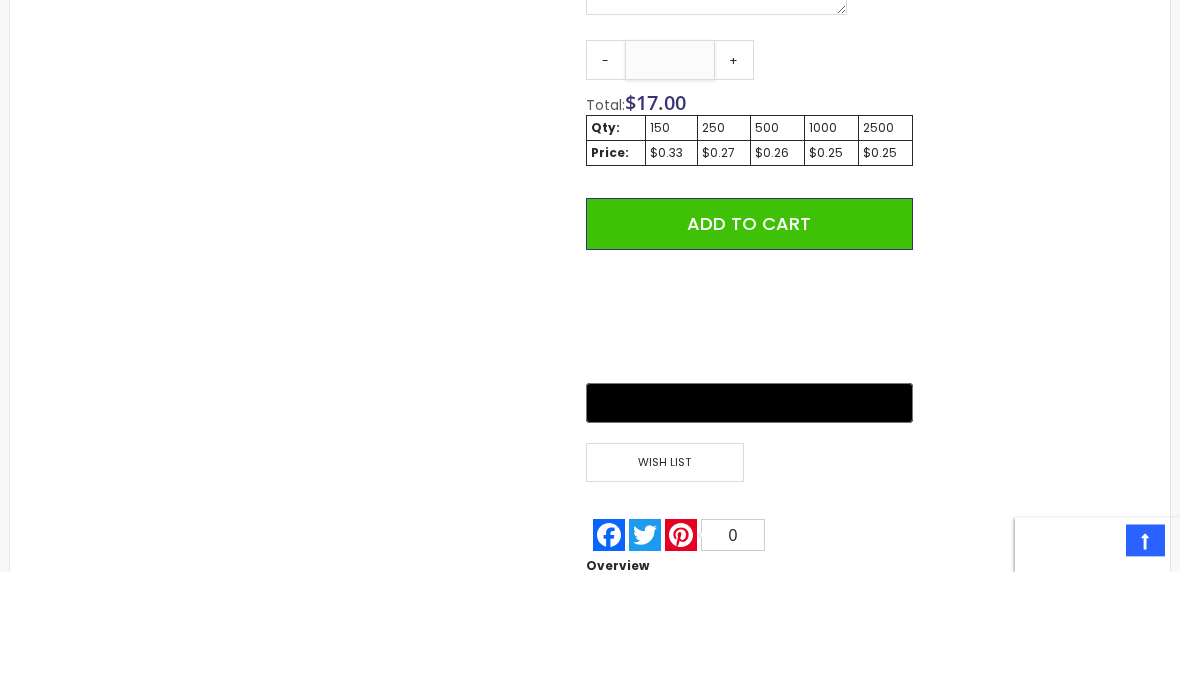 type on "**" 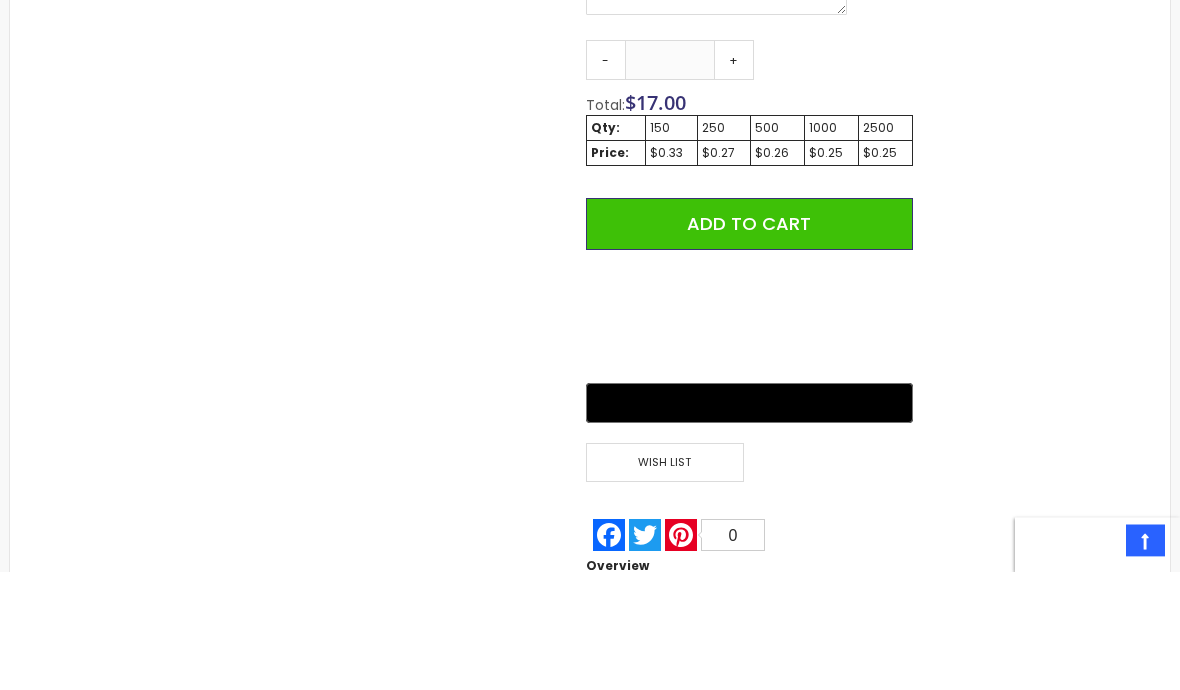 click on "Add to Cart" at bounding box center (749, 343) 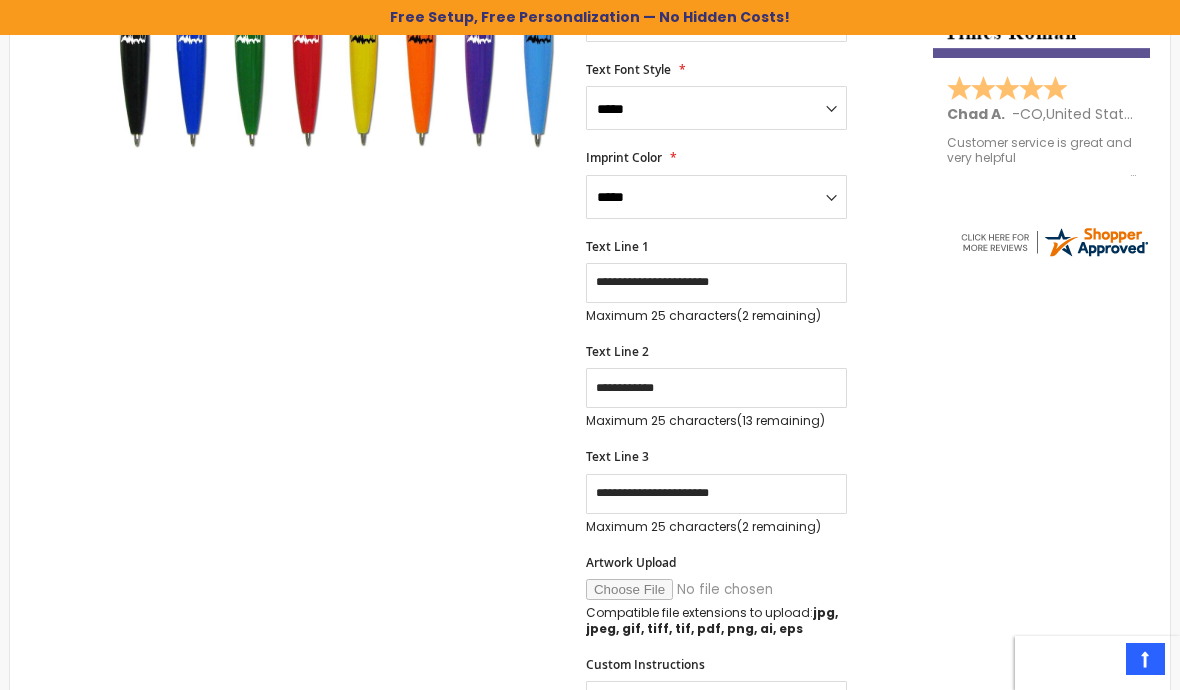scroll, scrollTop: 659, scrollLeft: 0, axis: vertical 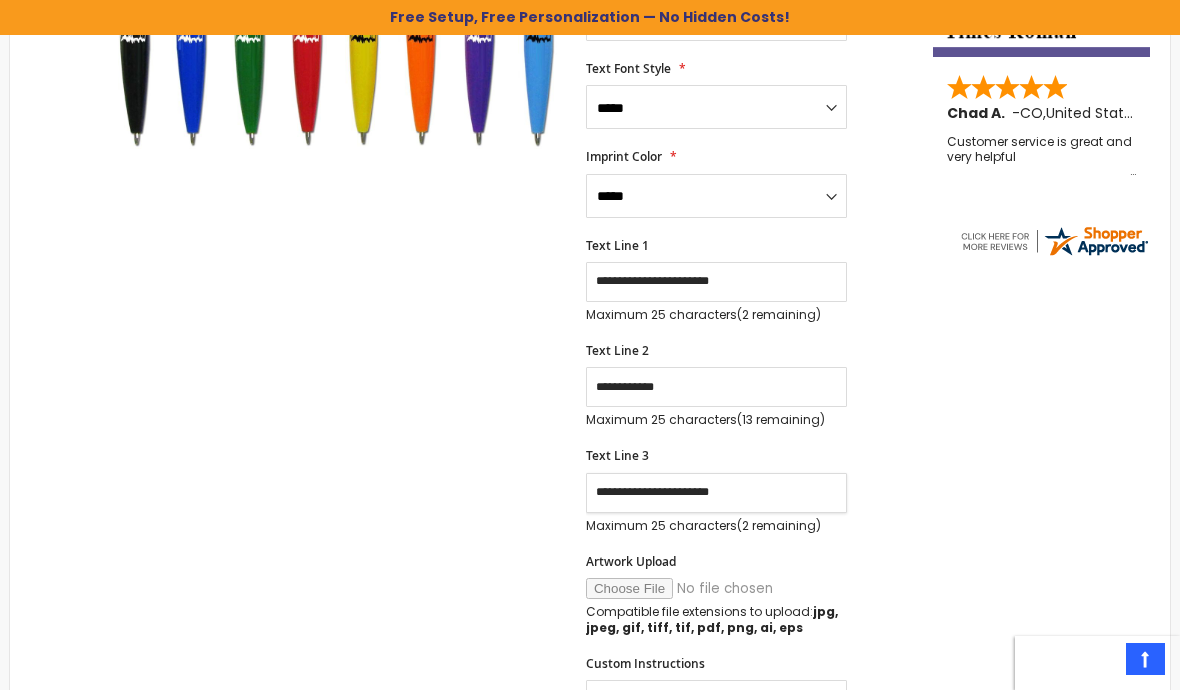 click on "**********" at bounding box center (716, 493) 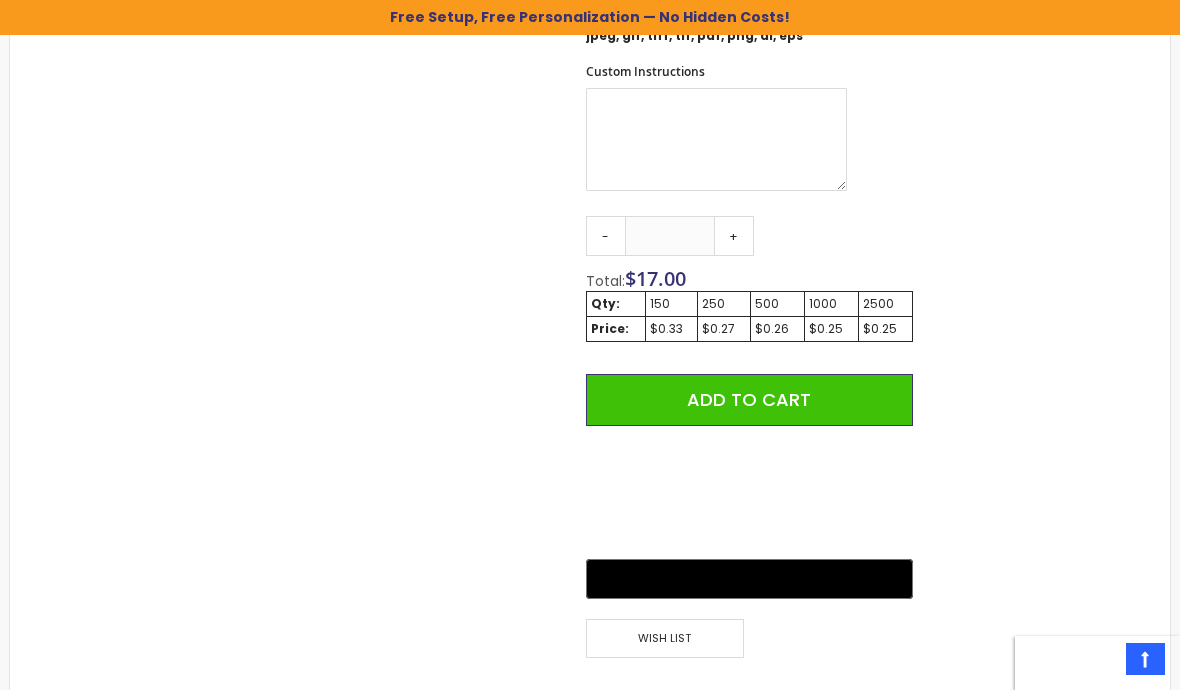 scroll, scrollTop: 1249, scrollLeft: 0, axis: vertical 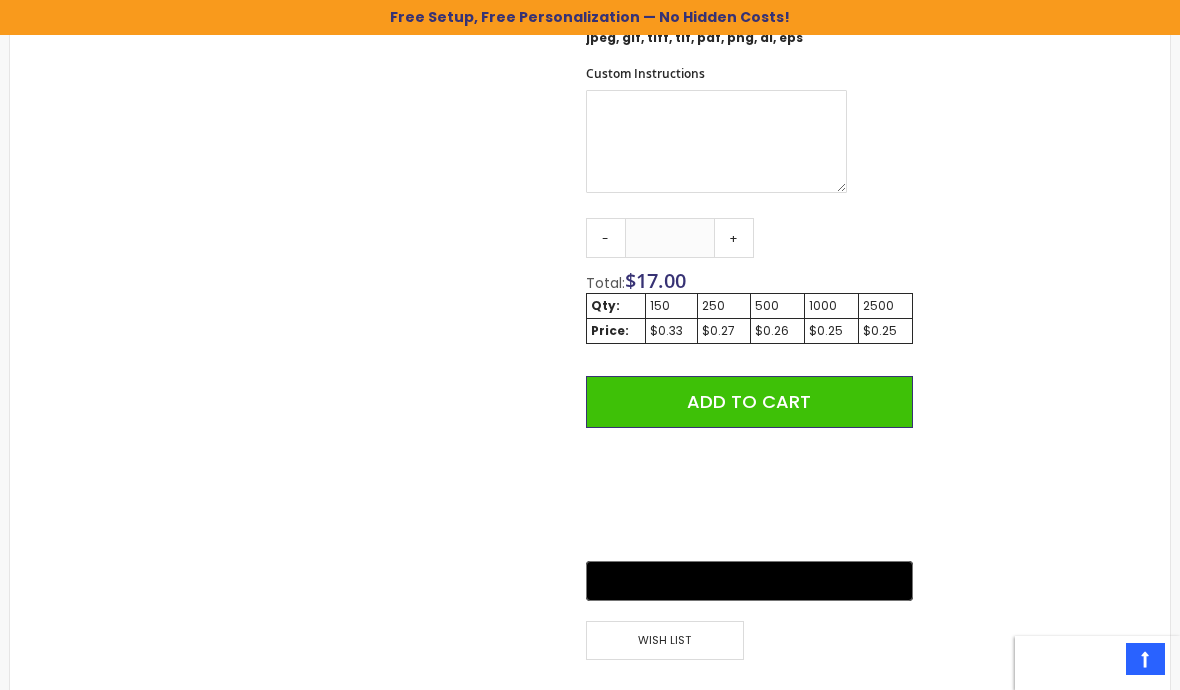 type on "**********" 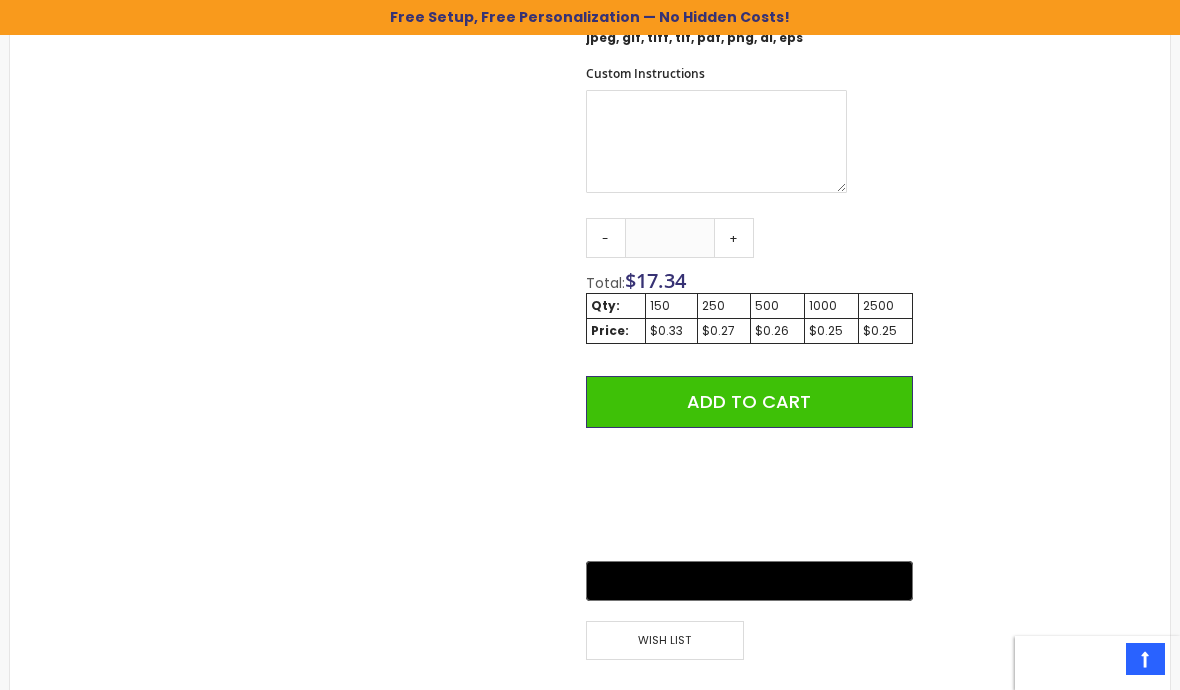 click on "+" at bounding box center [734, 238] 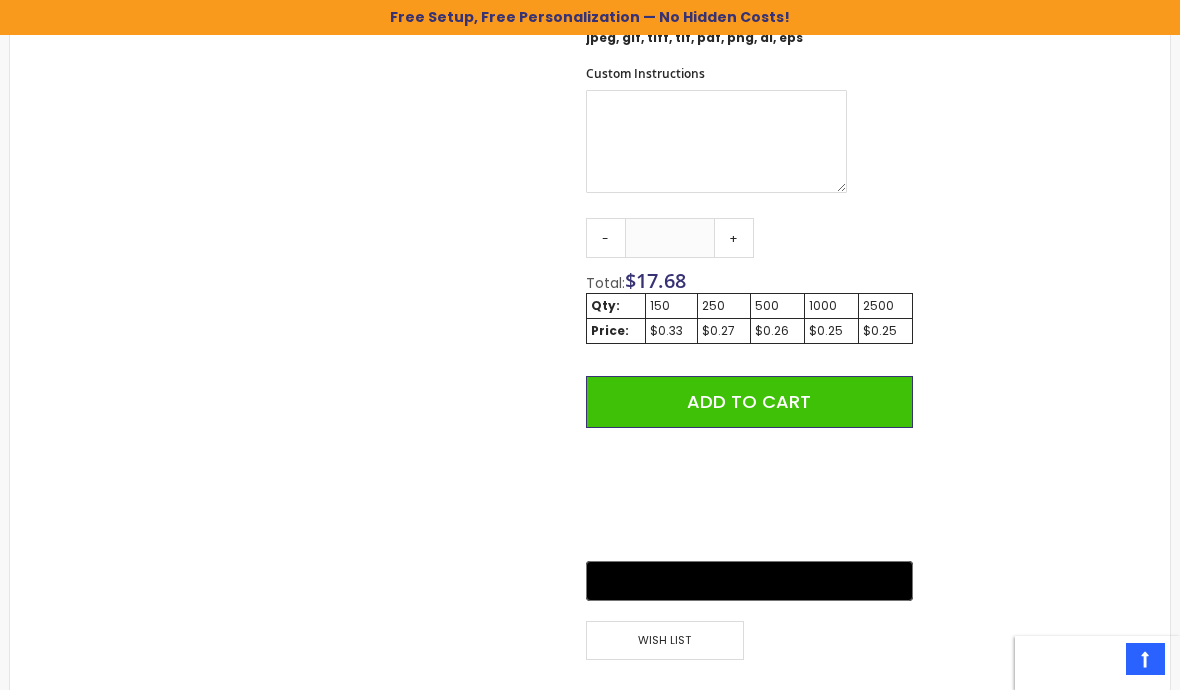 click on "+" at bounding box center [734, 238] 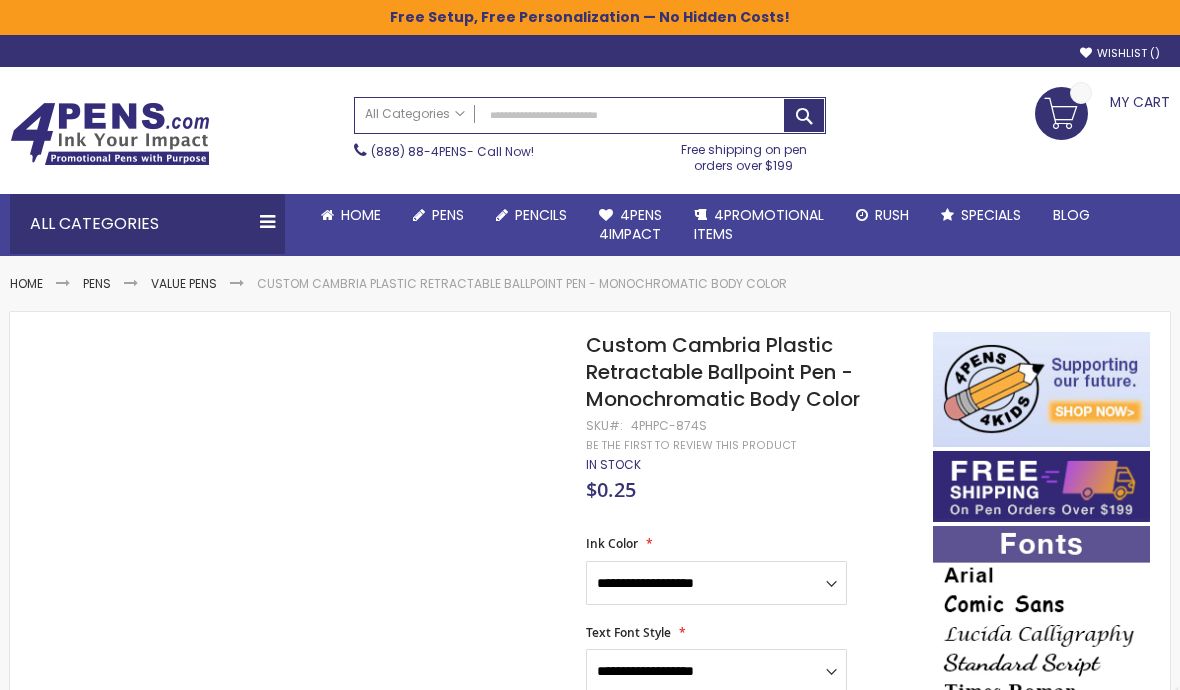 scroll, scrollTop: 0, scrollLeft: 0, axis: both 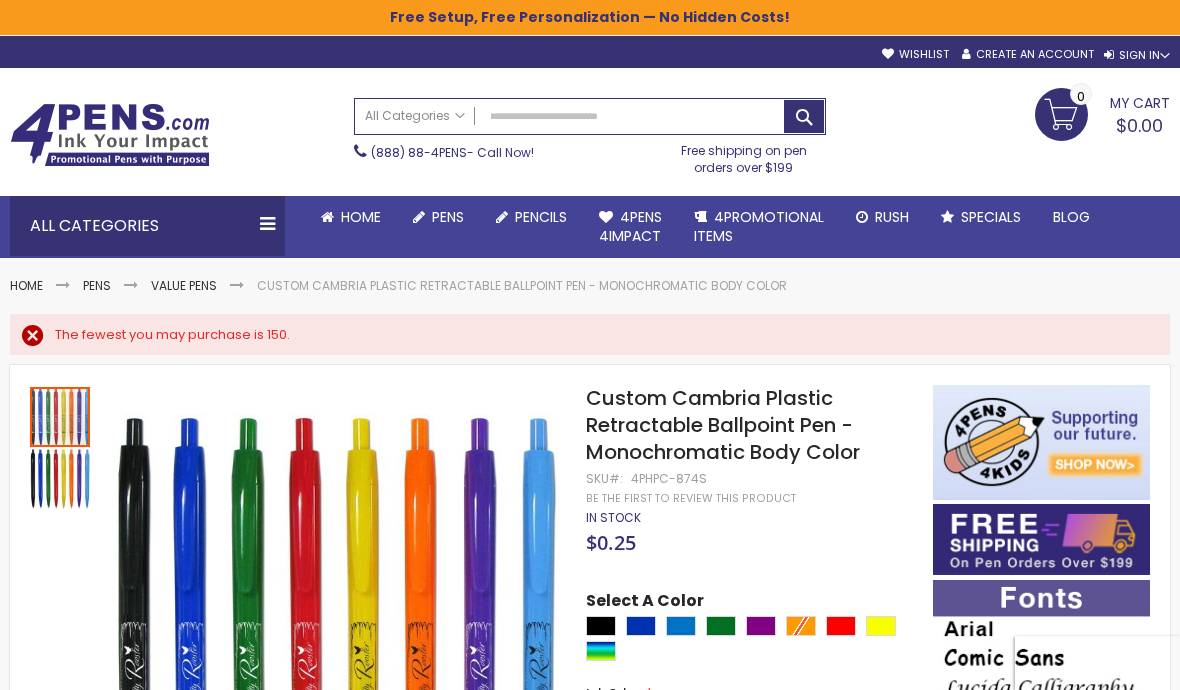 click on "$0.00" at bounding box center (1139, 125) 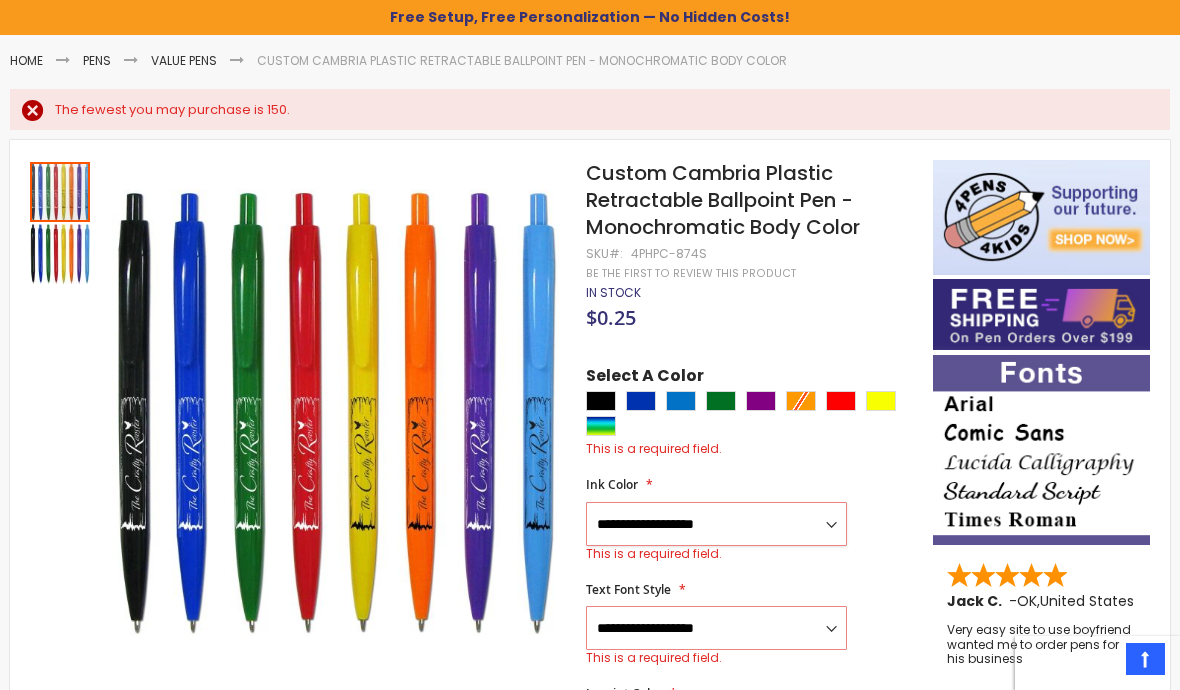 click on "**********" at bounding box center [716, 524] 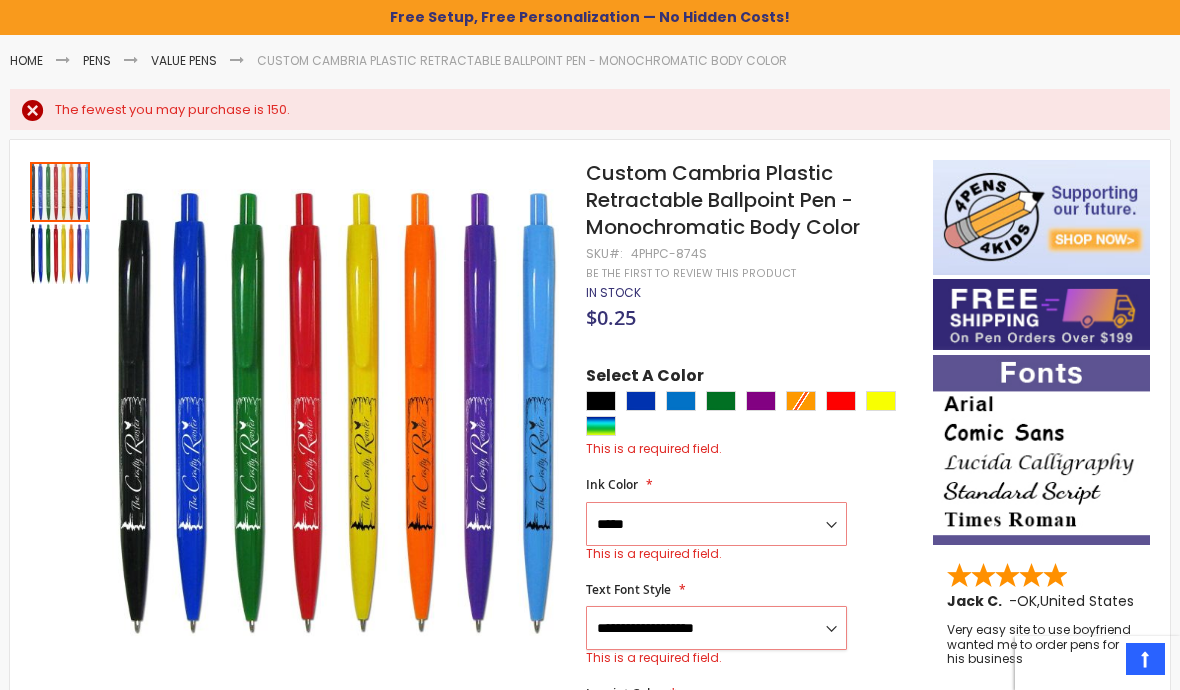 click on "**********" at bounding box center (716, 628) 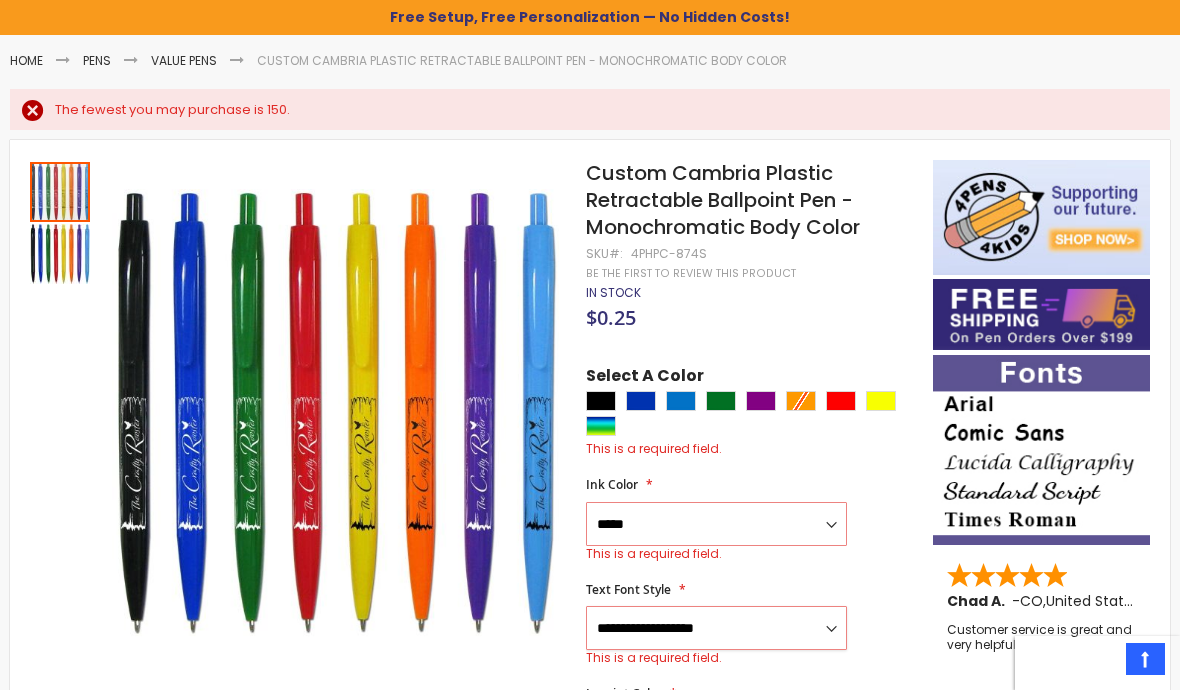 select on "*****" 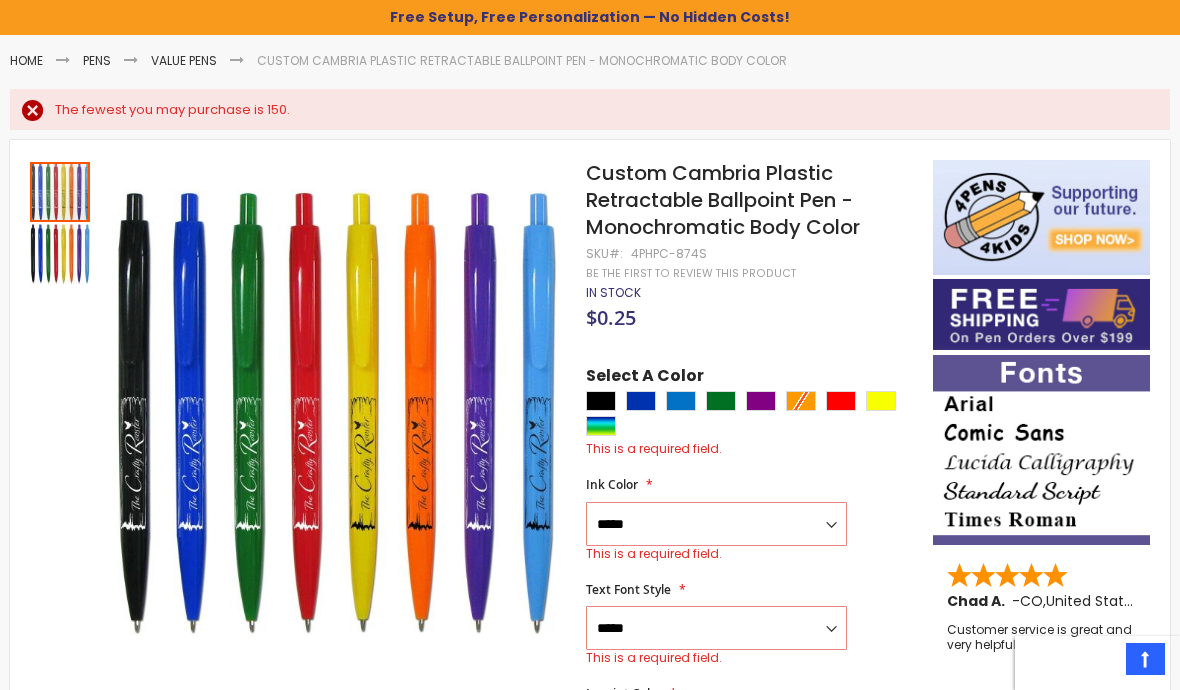 click on "**********" at bounding box center (716, 732) 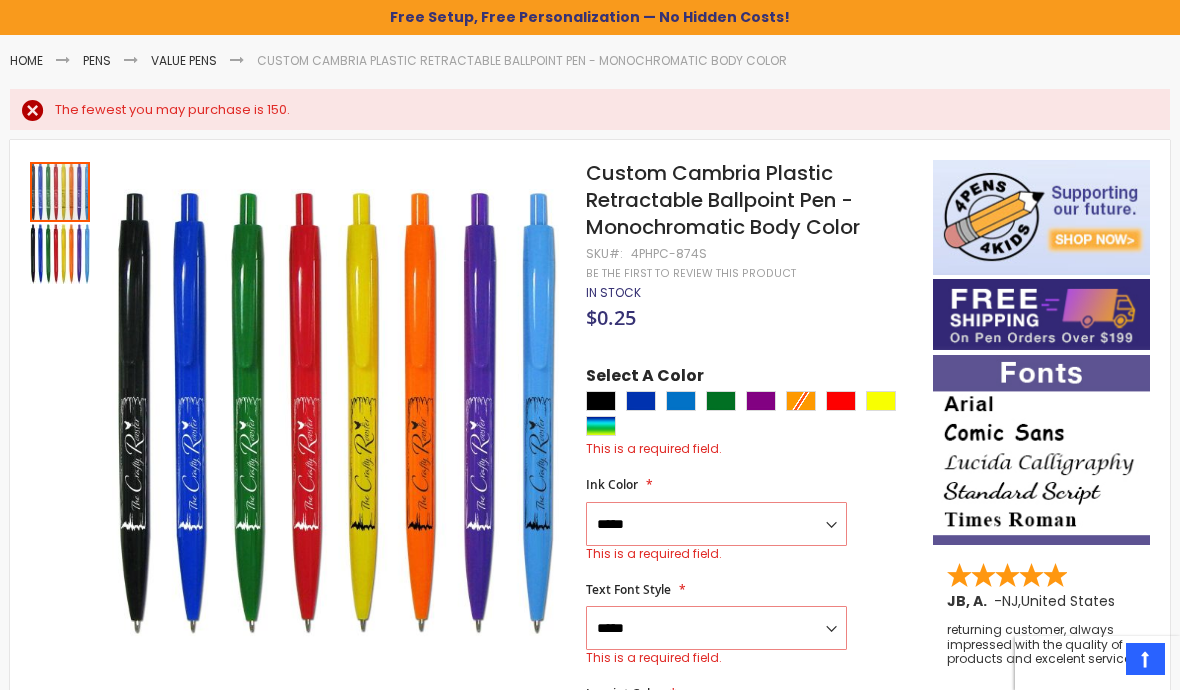select on "*****" 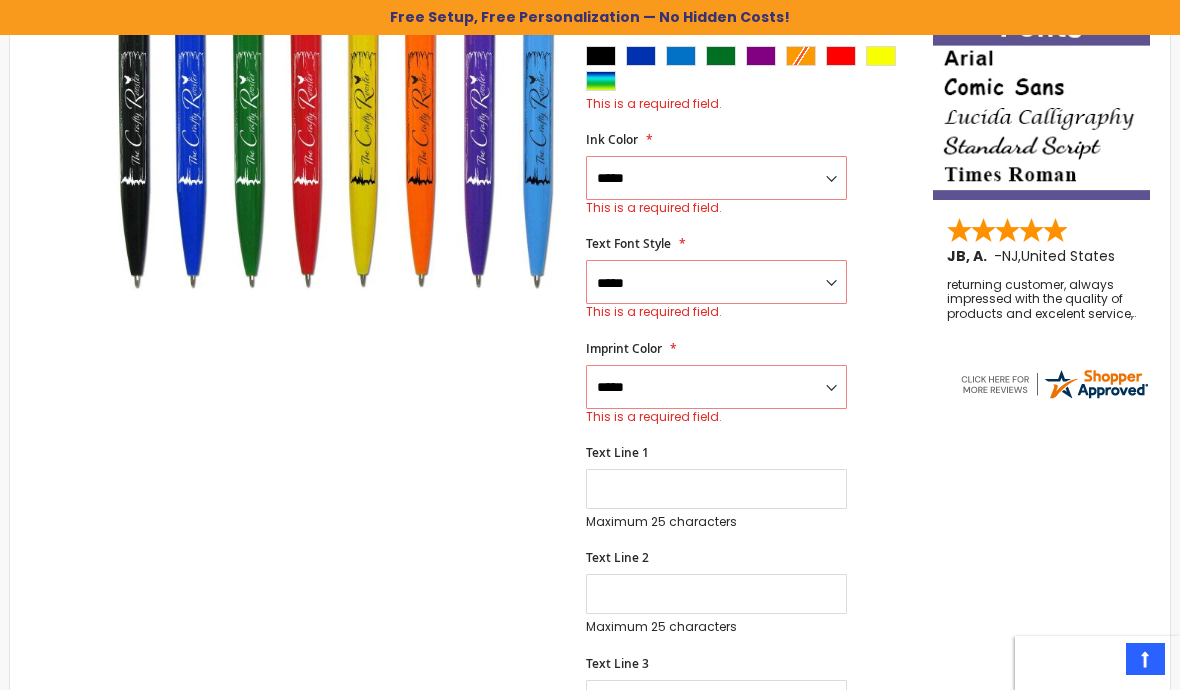 scroll, scrollTop: 600, scrollLeft: 0, axis: vertical 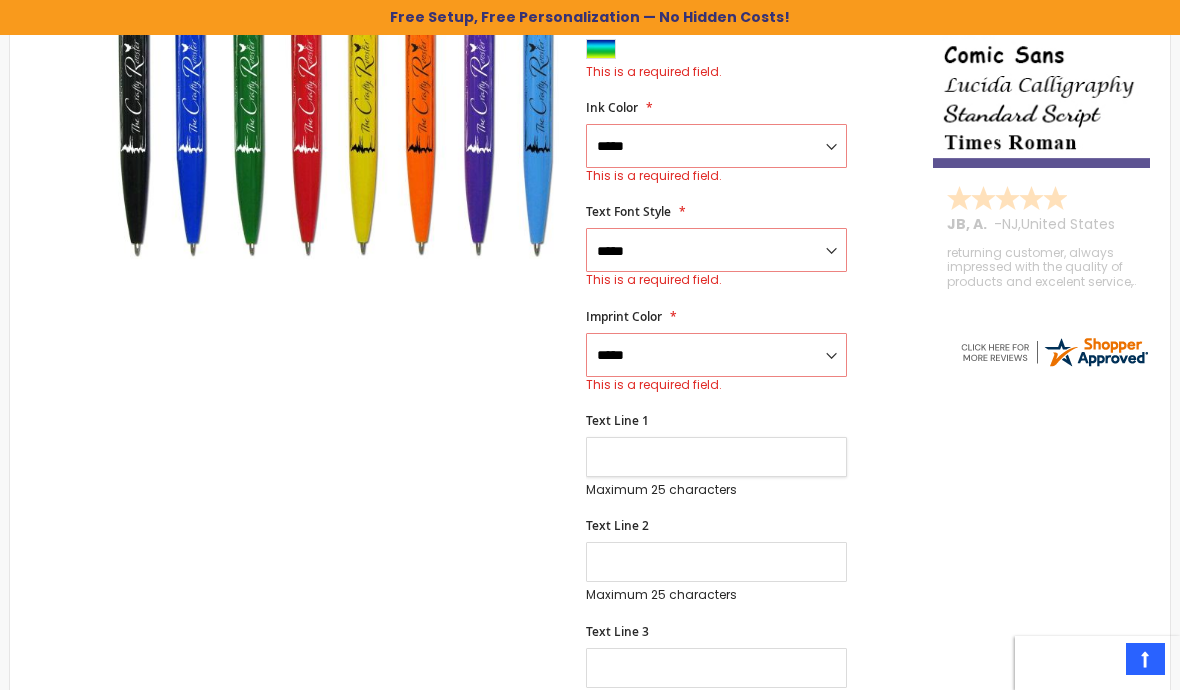 click on "Text Line 1" at bounding box center [716, 457] 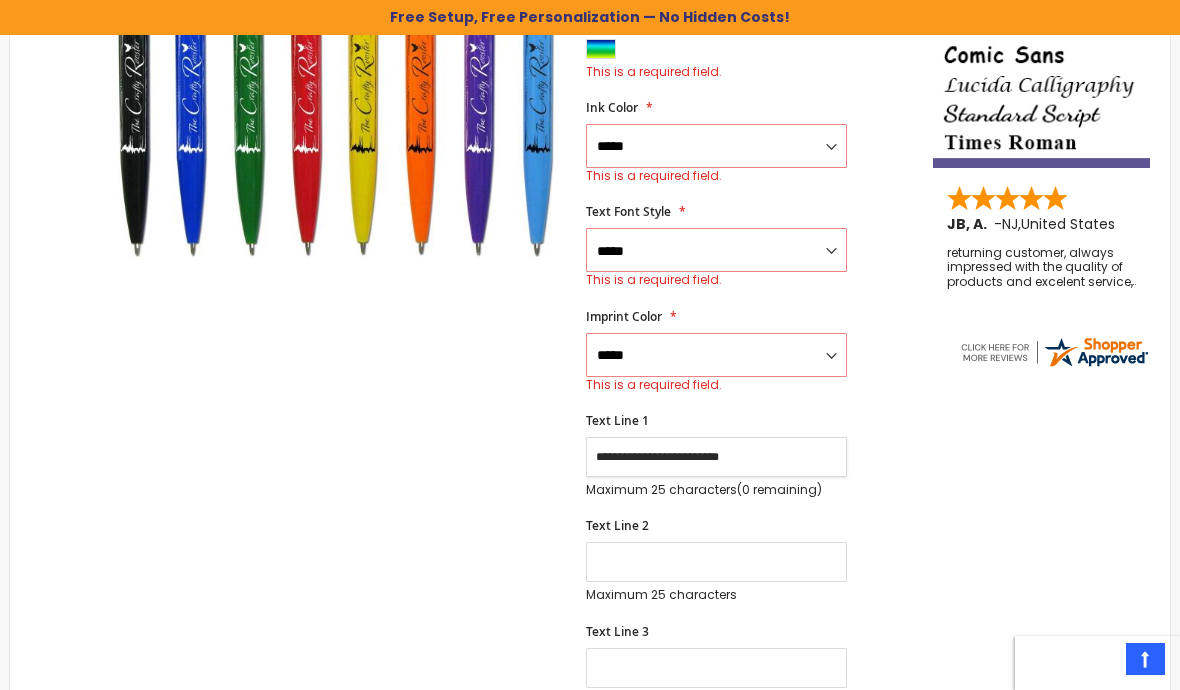 type on "**********" 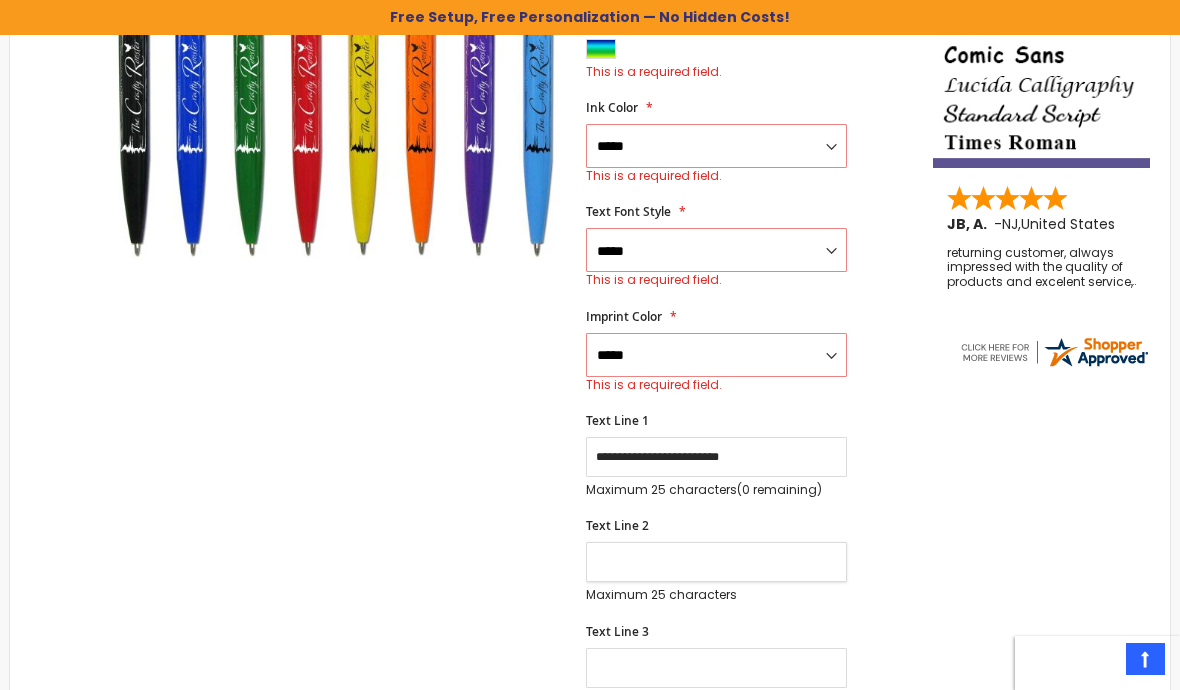 click on "Text Line 2" at bounding box center [716, 562] 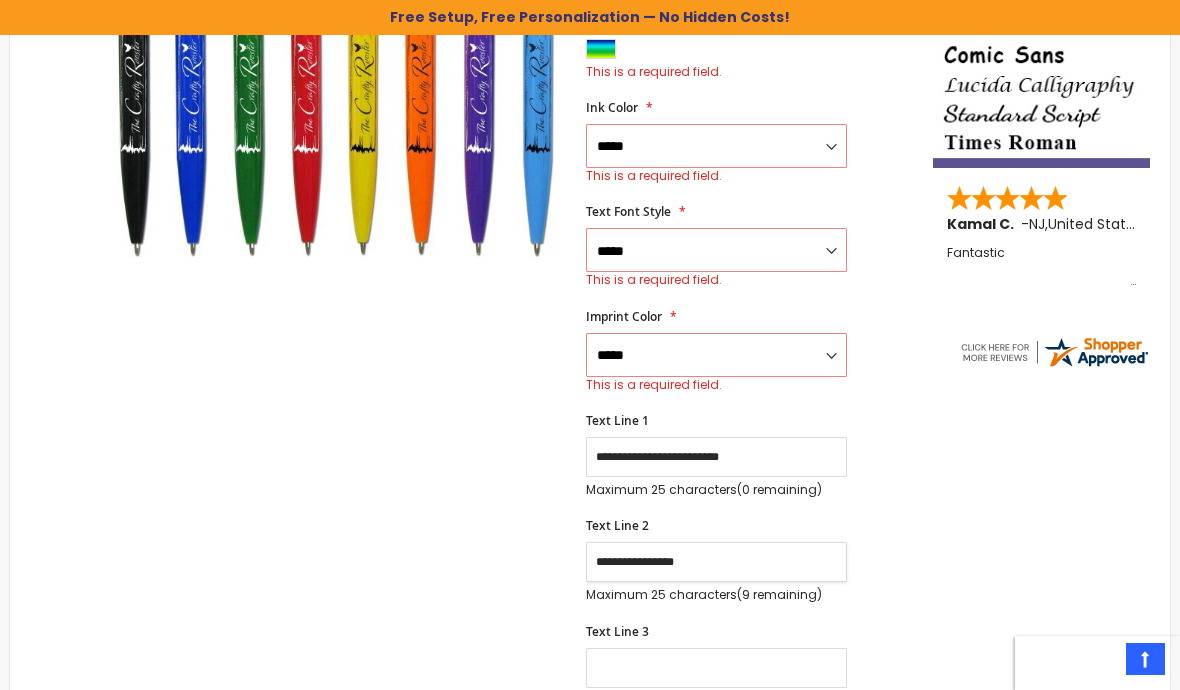 click on "**********" at bounding box center [716, 562] 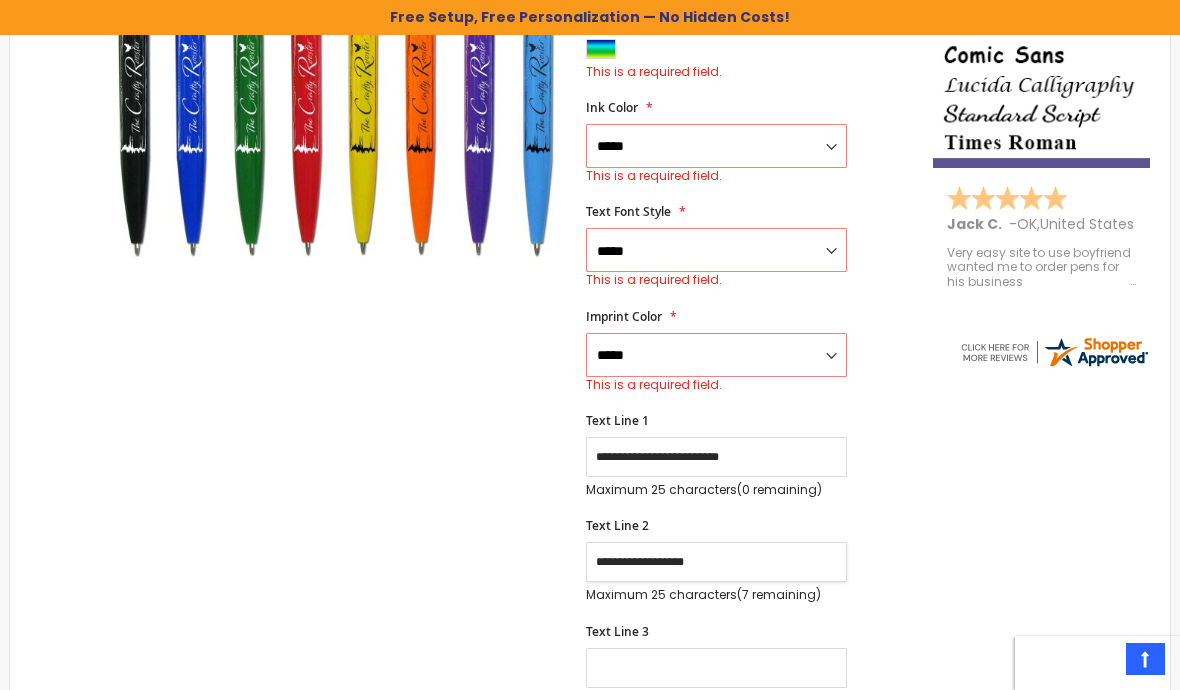 click on "**********" at bounding box center [716, 562] 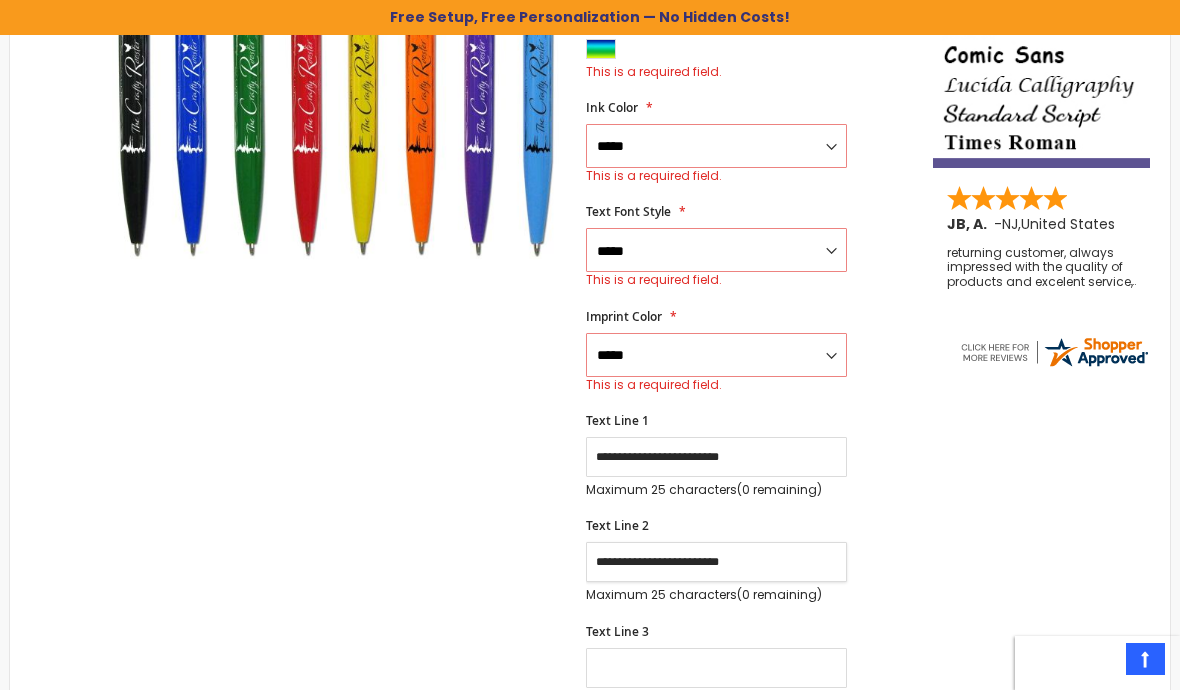type on "**********" 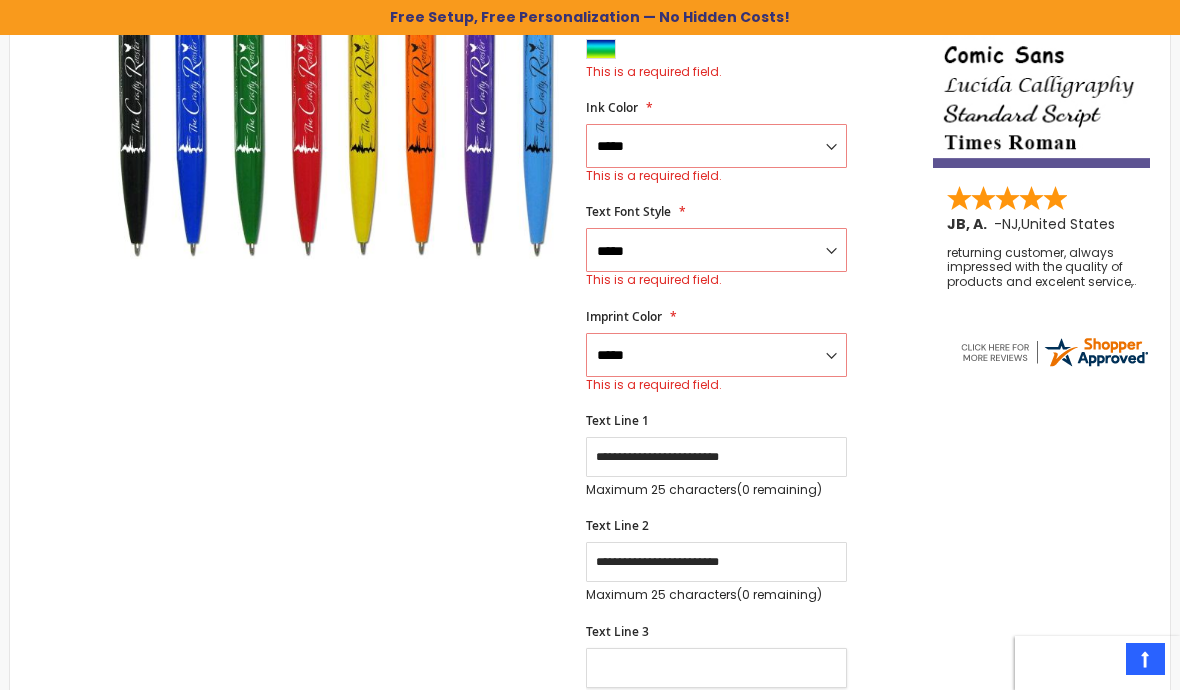click on "Text Line 3" at bounding box center [716, 668] 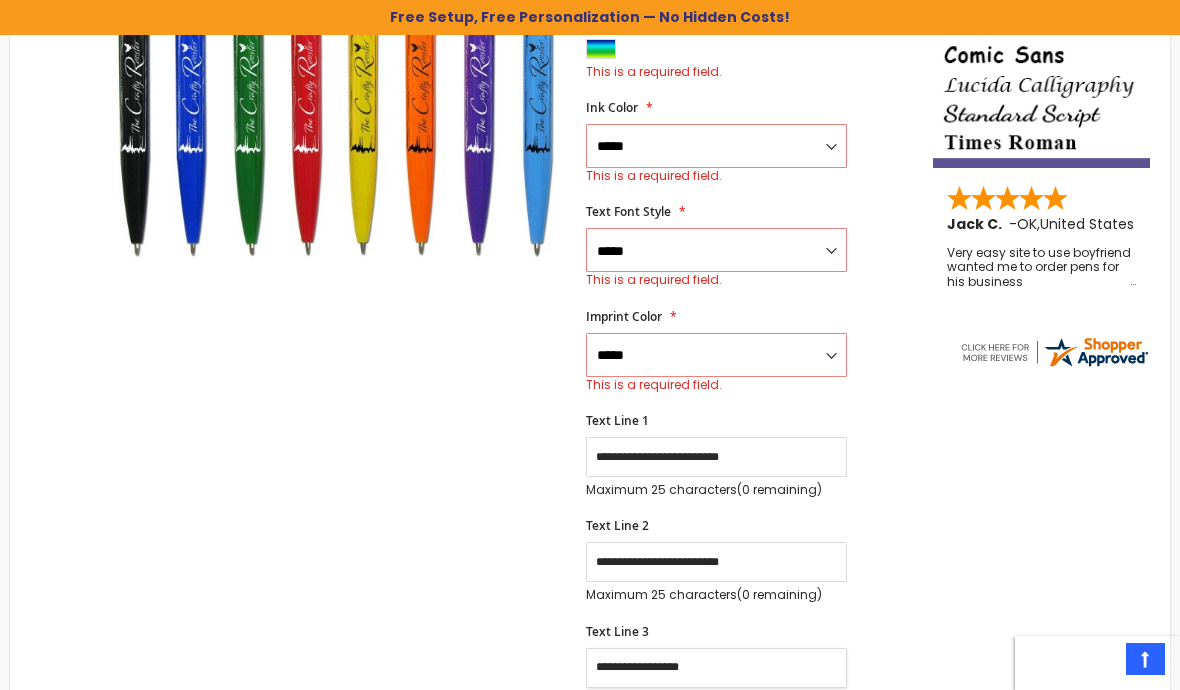 type on "**********" 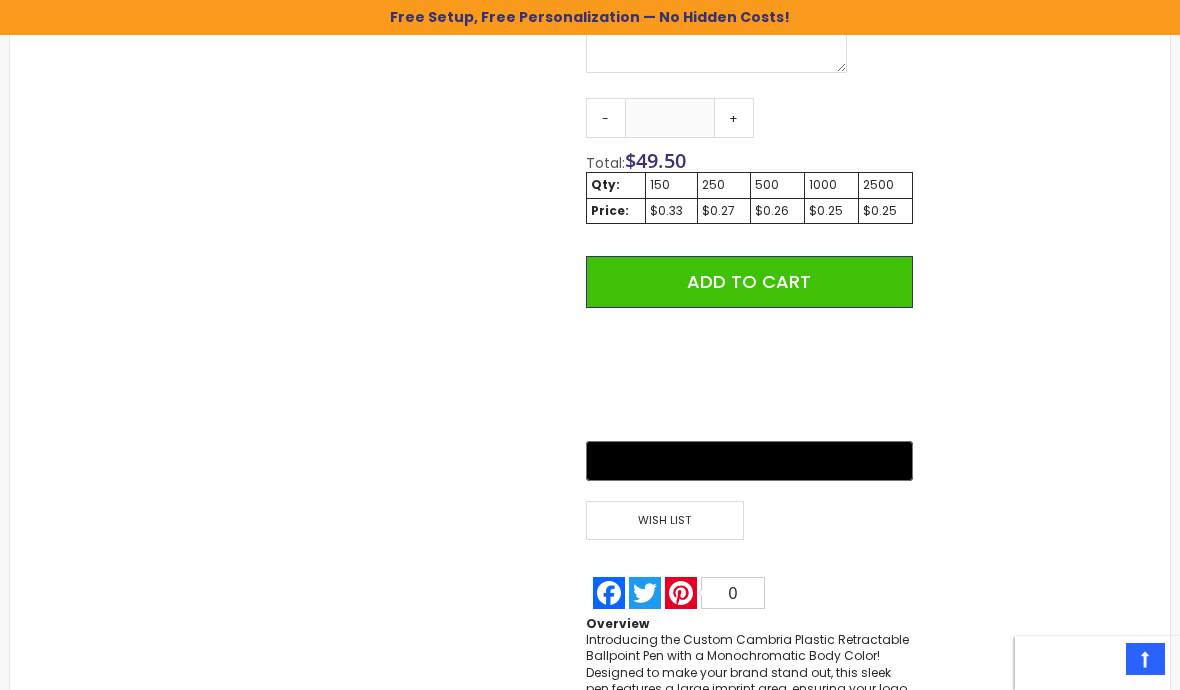scroll, scrollTop: 1403, scrollLeft: 0, axis: vertical 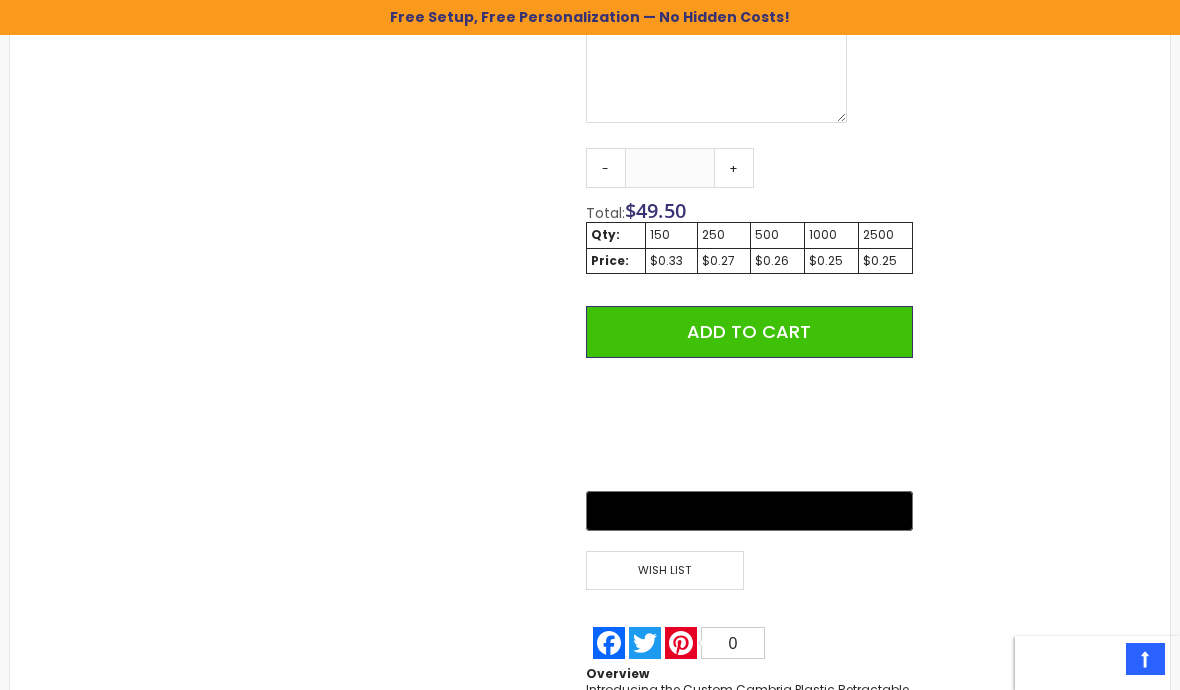 click on "Add to Cart" at bounding box center (749, 332) 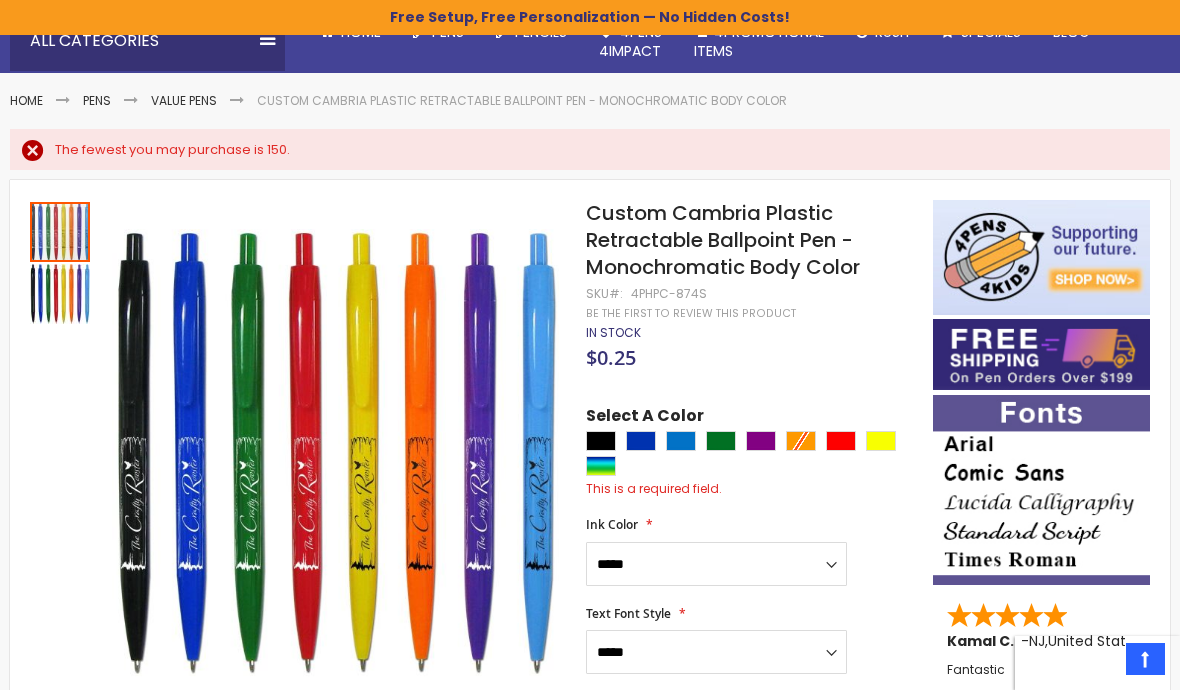 scroll, scrollTop: 0, scrollLeft: 0, axis: both 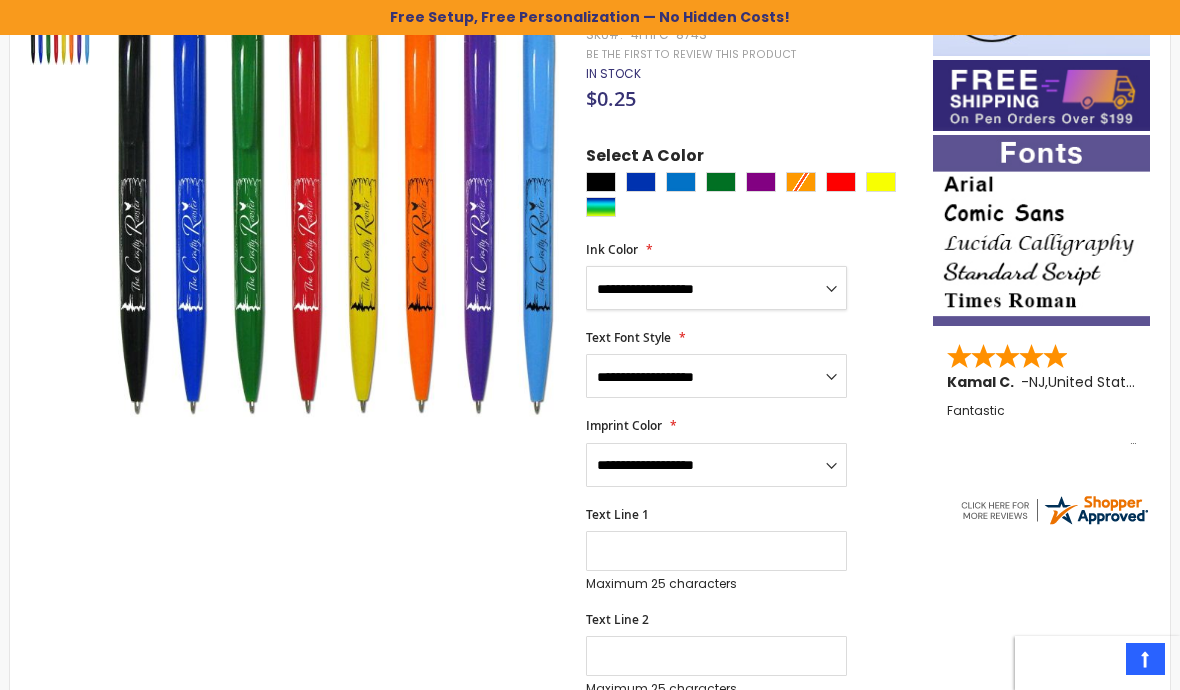 click on "**********" at bounding box center (716, 288) 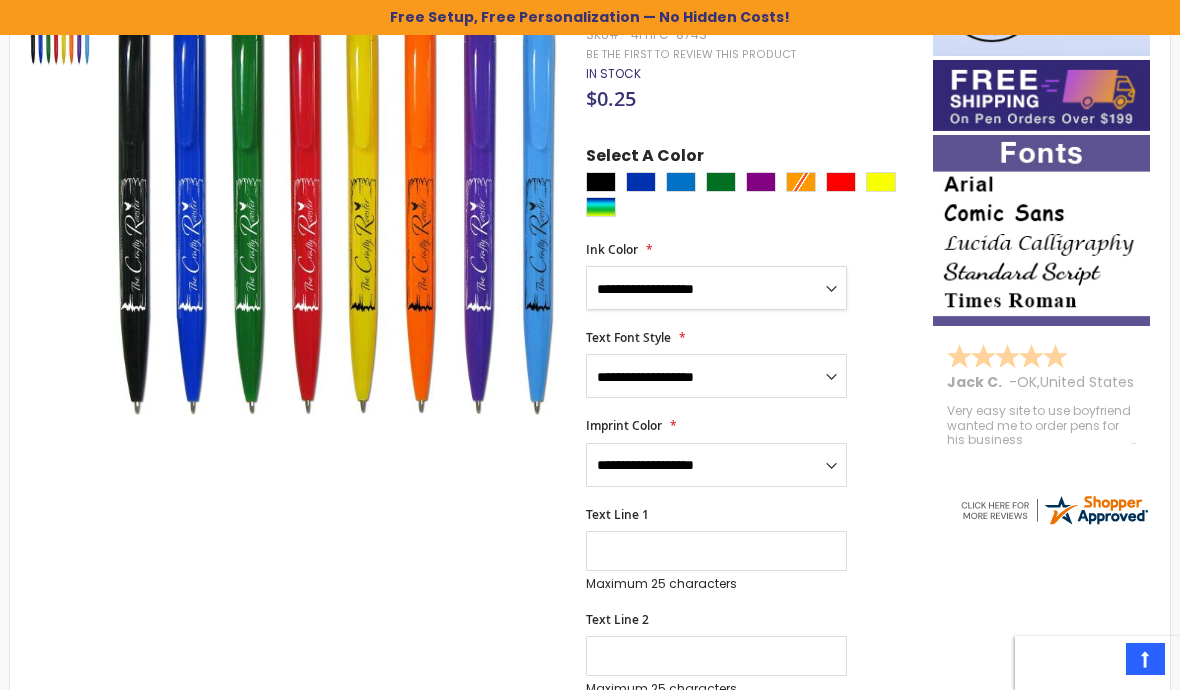 select on "*****" 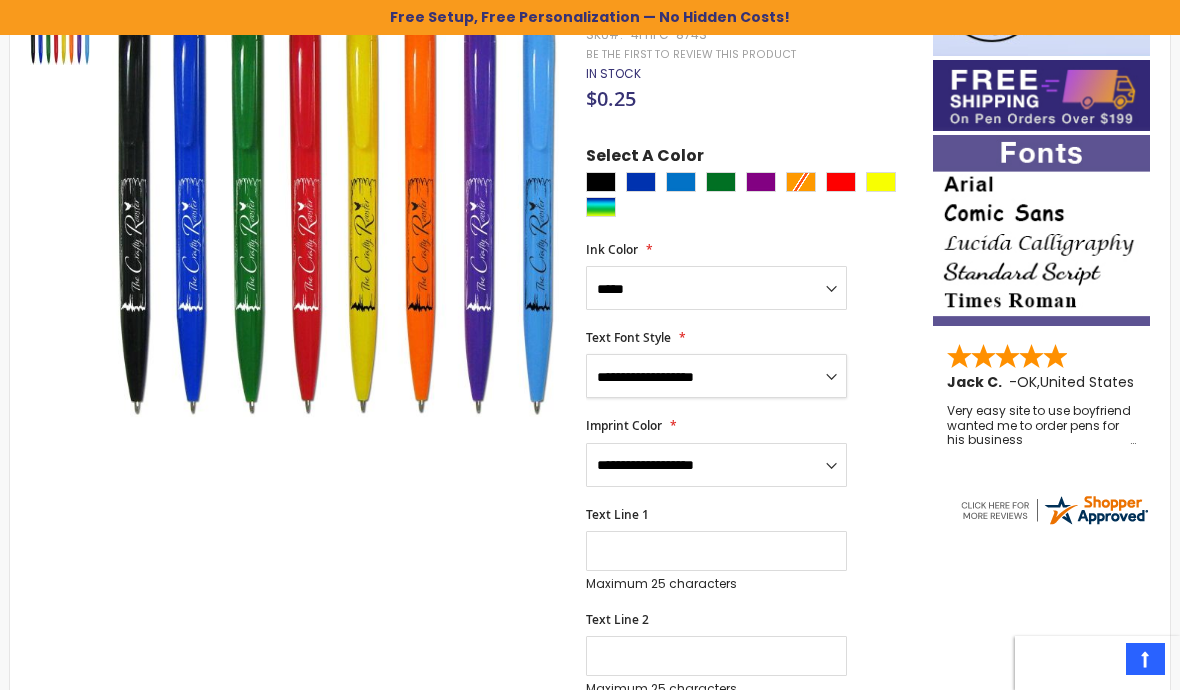 click on "**********" at bounding box center [716, 376] 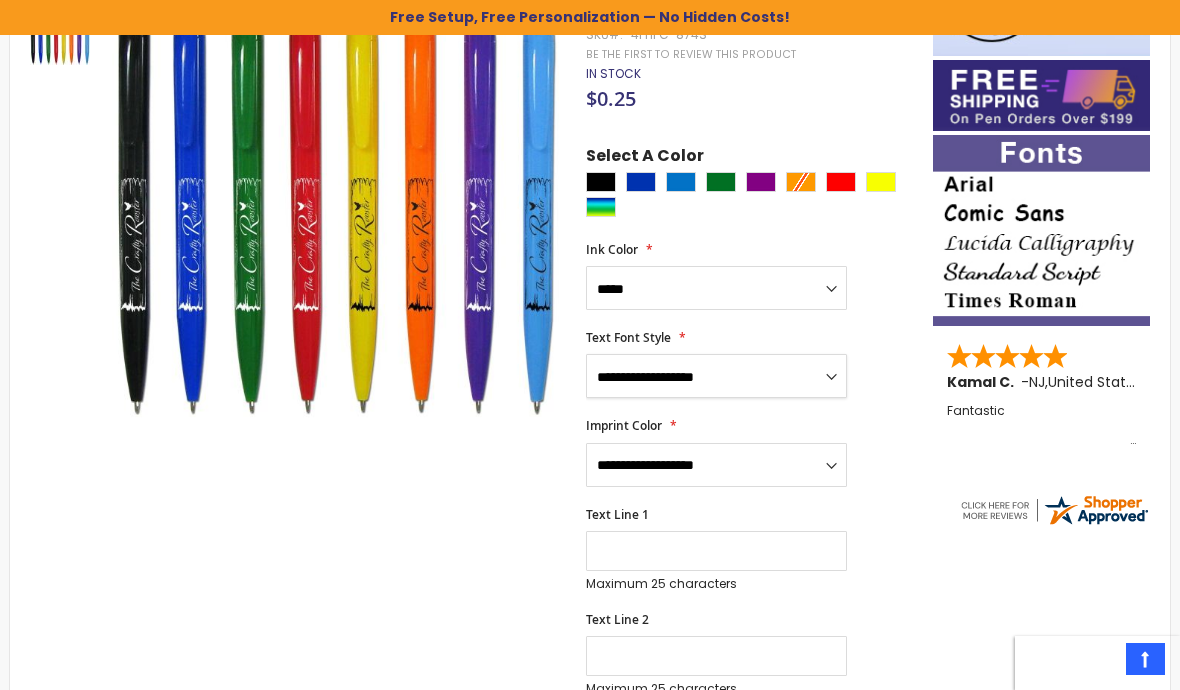 select on "*****" 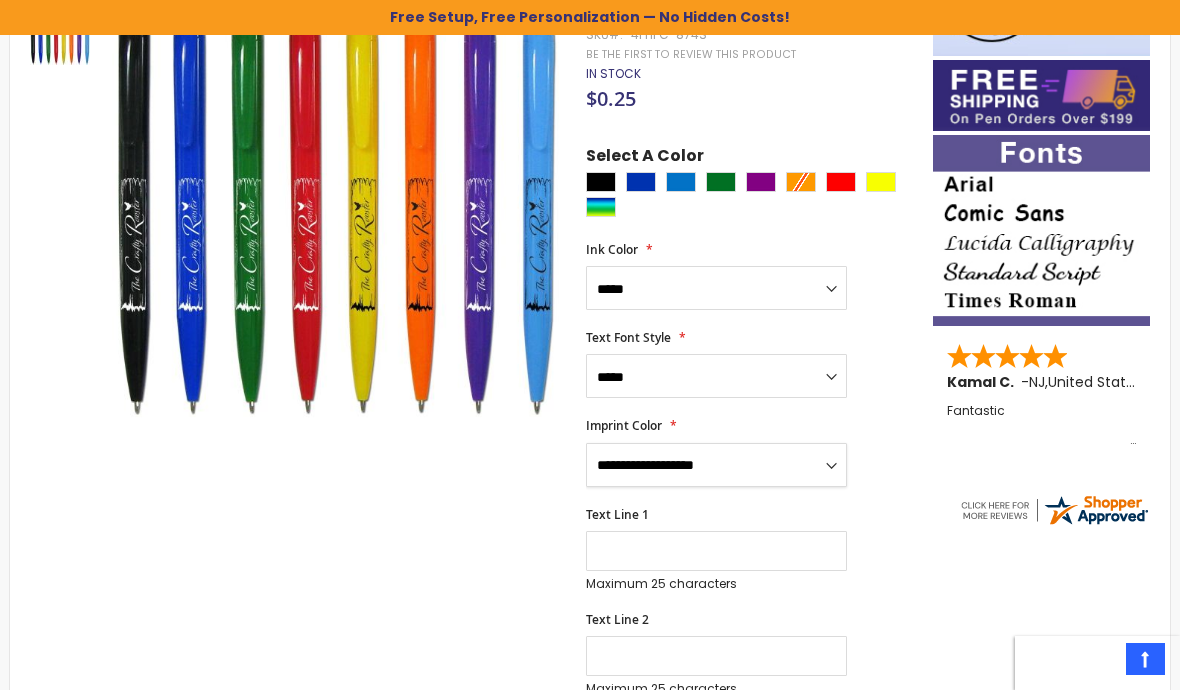 click on "**********" at bounding box center (716, 465) 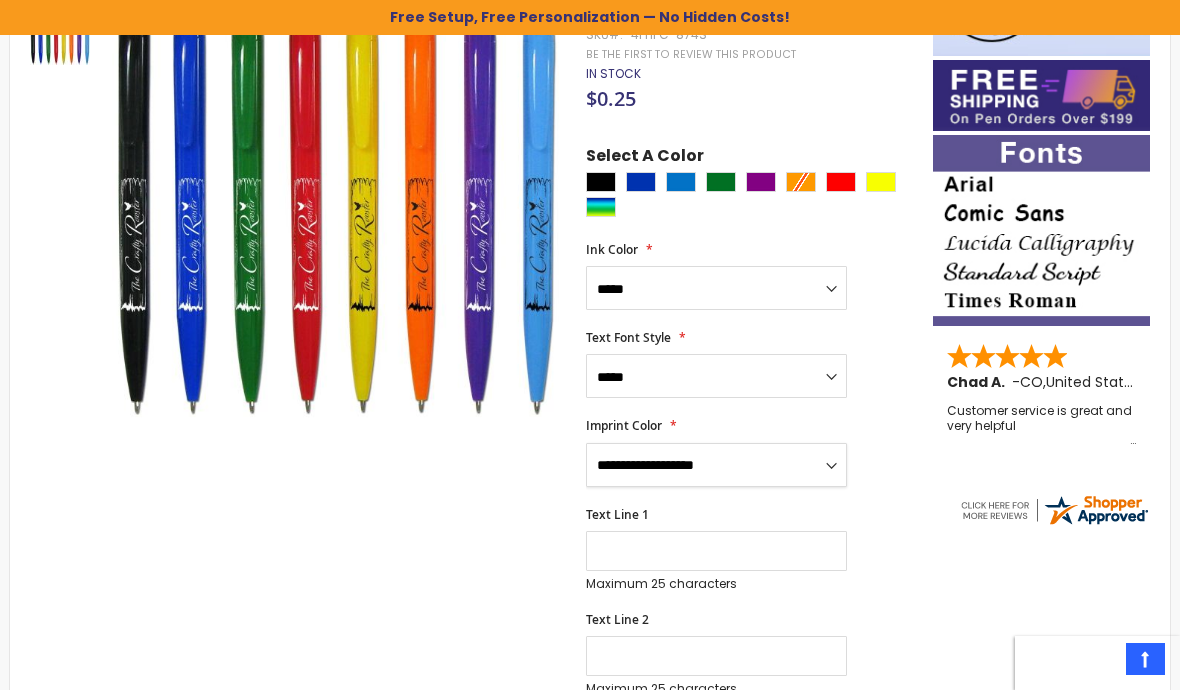 select on "*****" 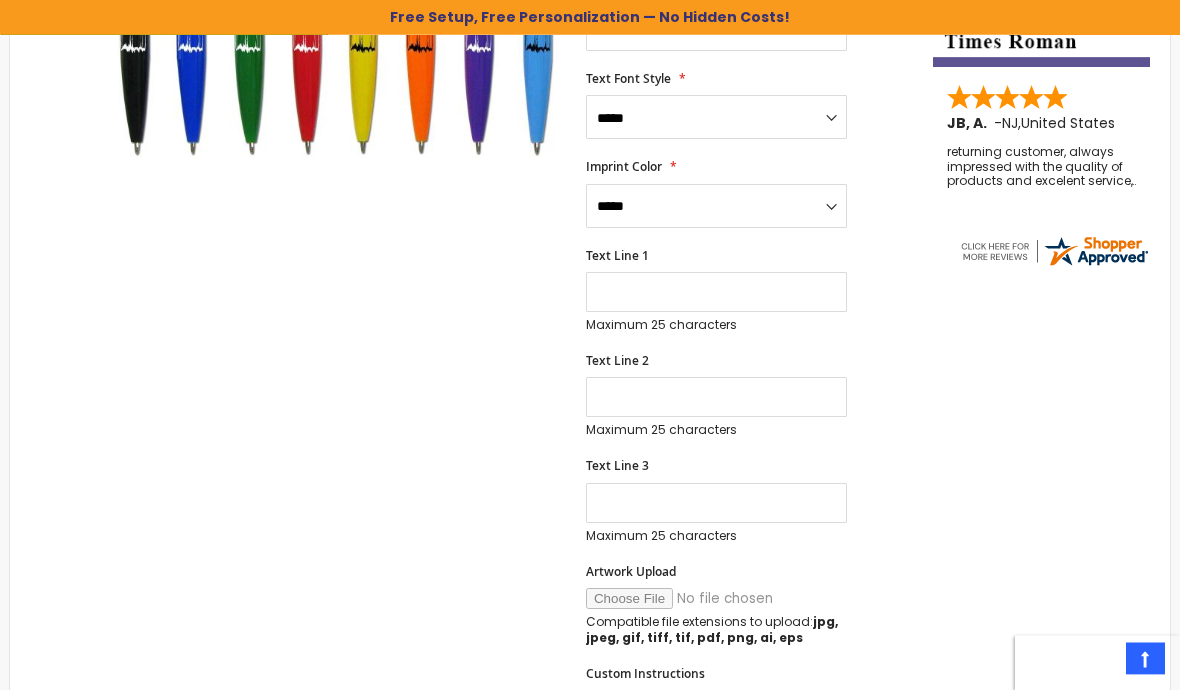 scroll, scrollTop: 640, scrollLeft: 0, axis: vertical 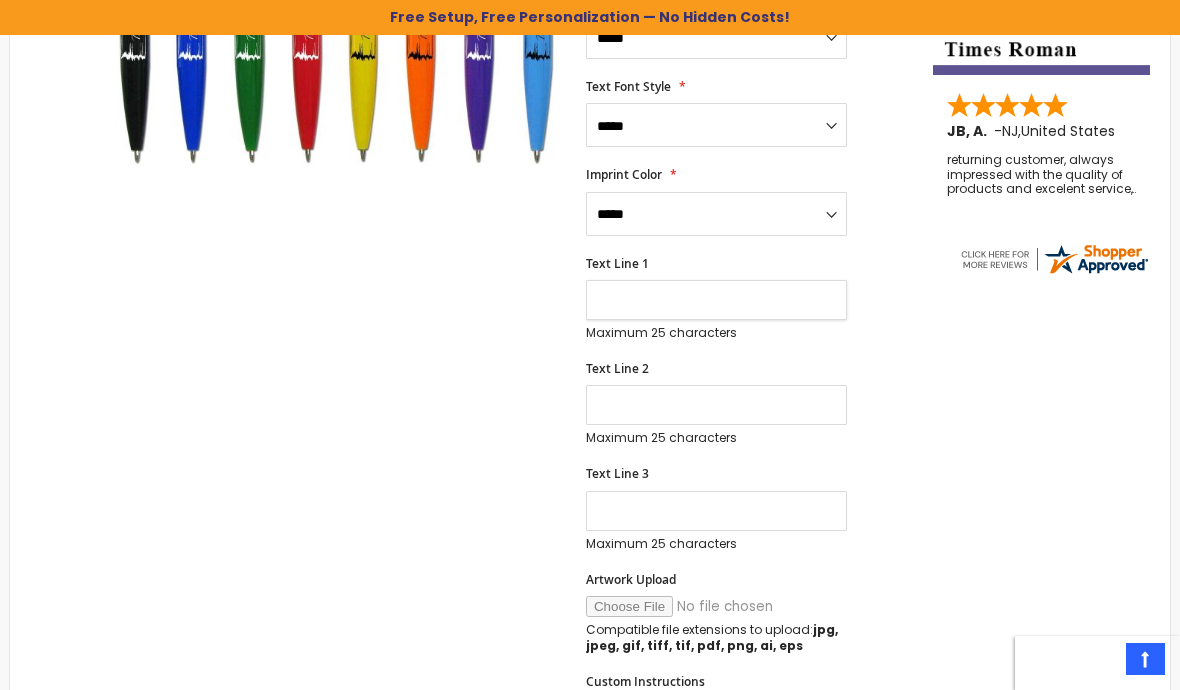 click on "Text Line 1" at bounding box center (716, 300) 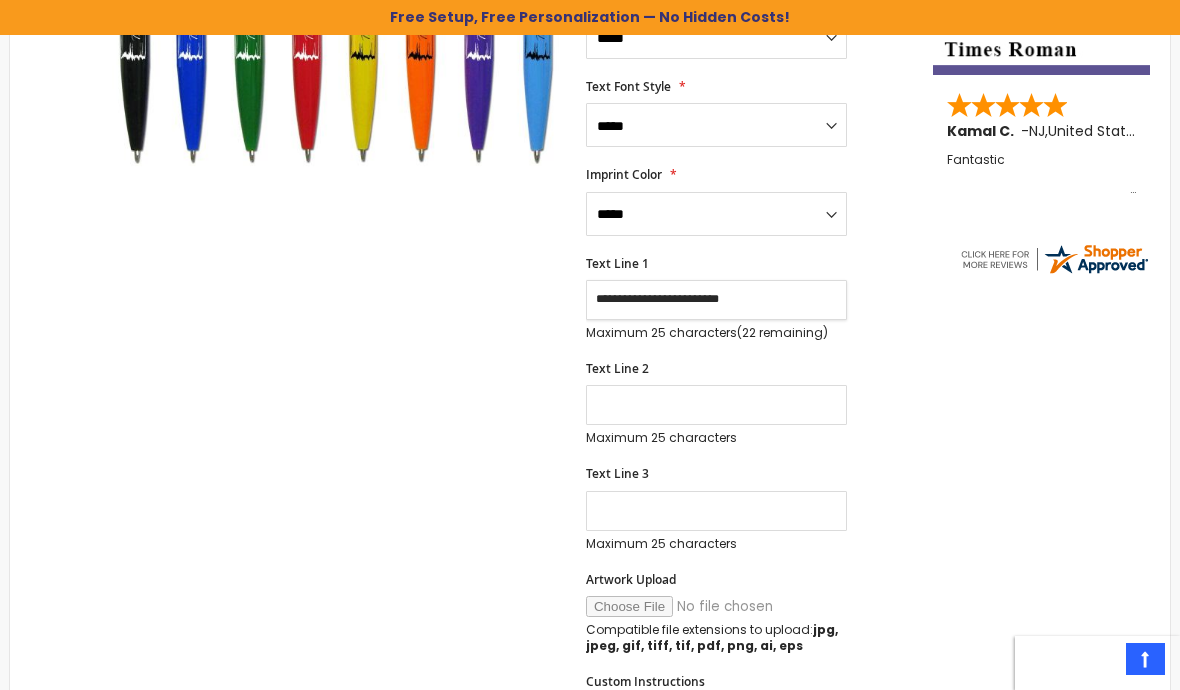 click on "Add to Cart" at bounding box center (749, 1010) 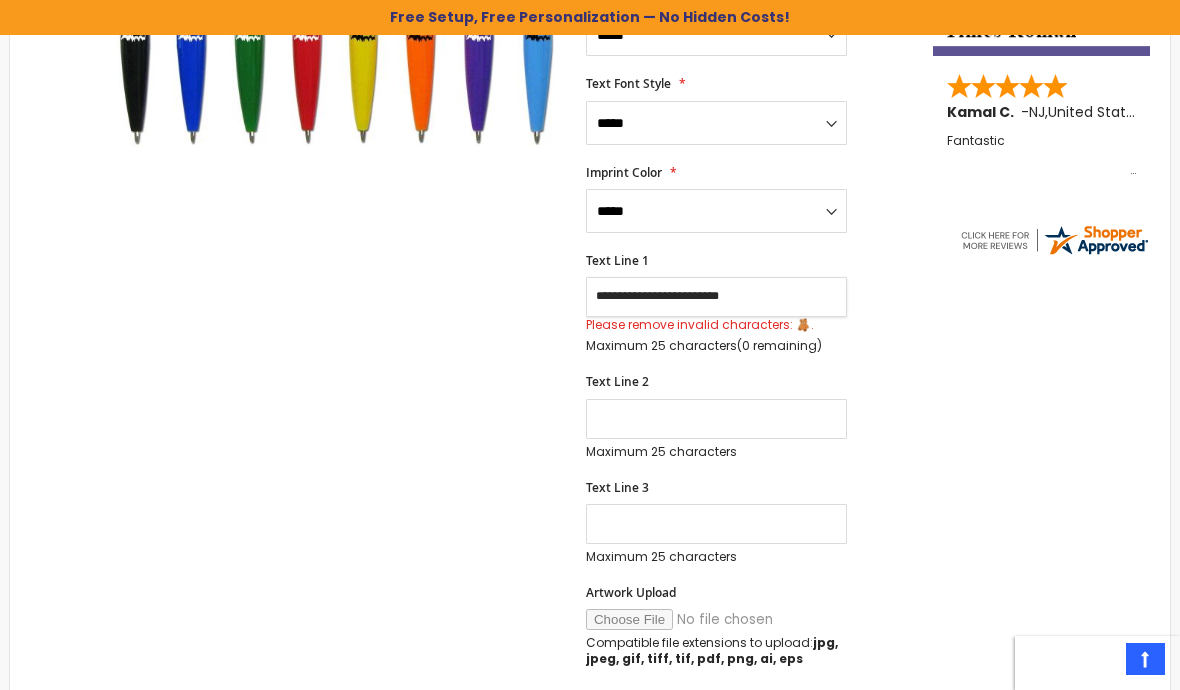 scroll, scrollTop: 666, scrollLeft: 0, axis: vertical 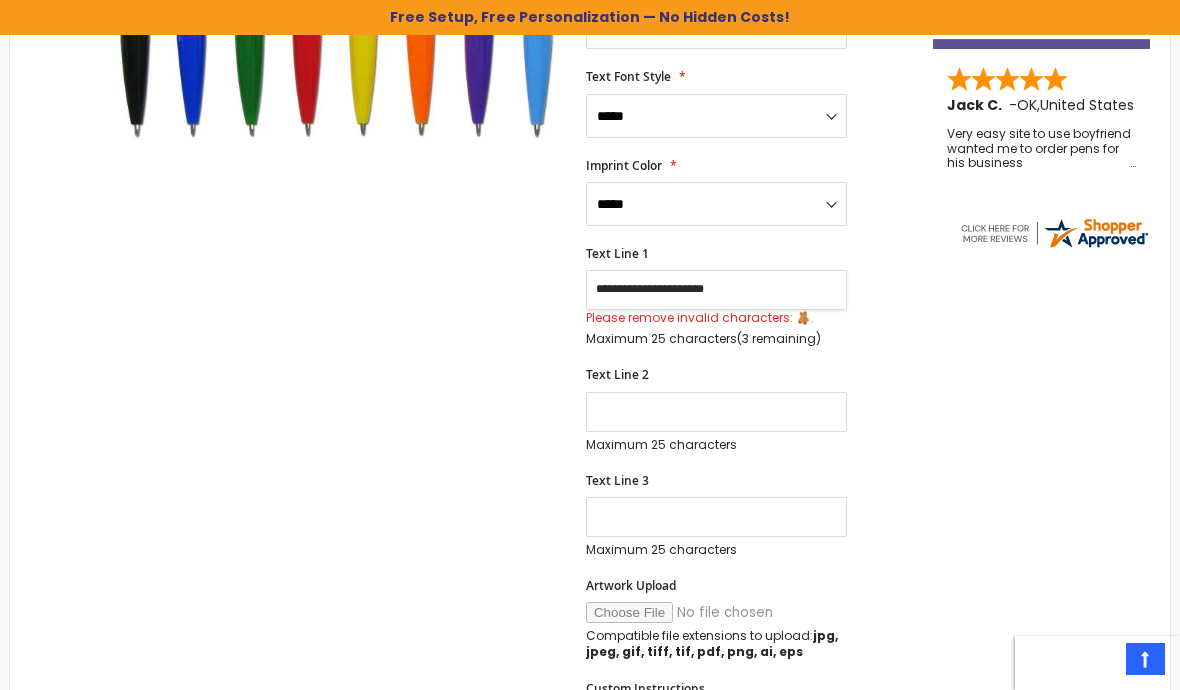 click on "**********" at bounding box center (716, 290) 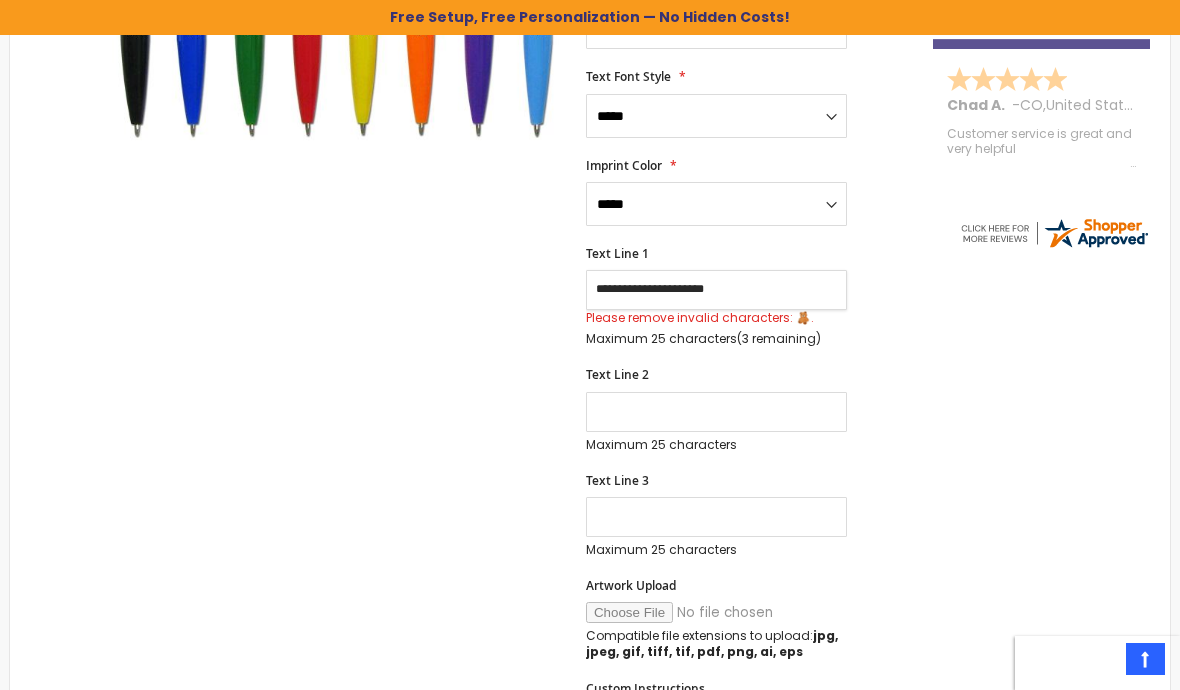 click on "**********" at bounding box center (716, 290) 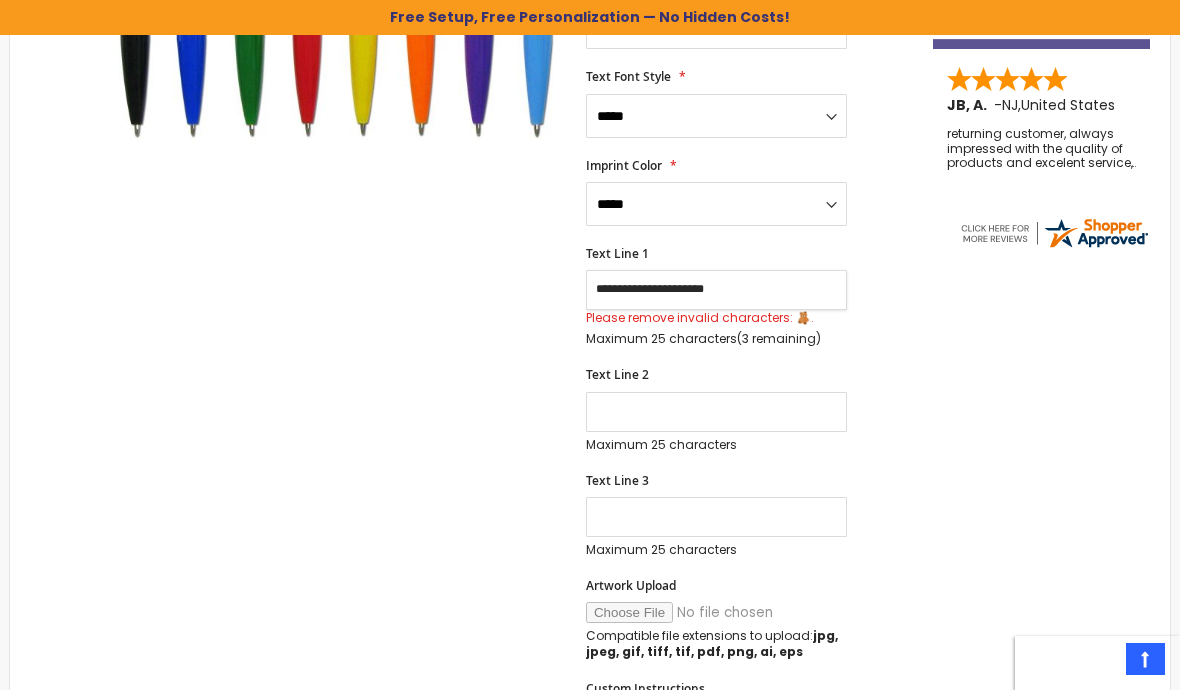 type on "**********" 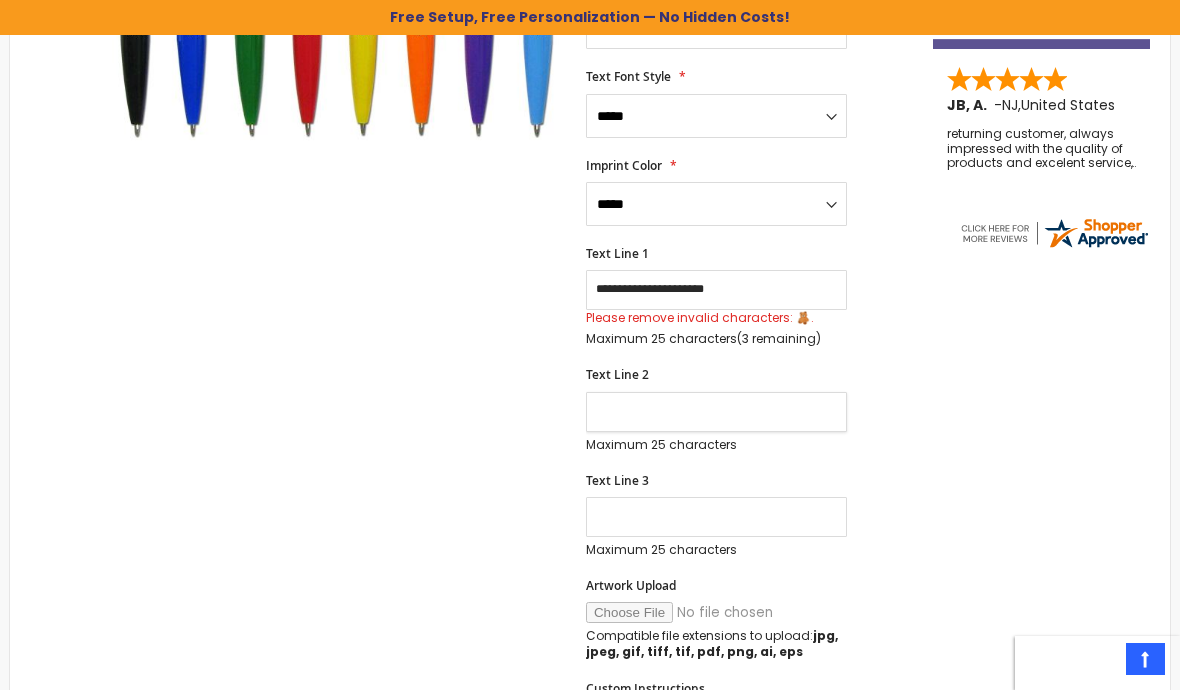 click on "Text Line 2" at bounding box center (716, 412) 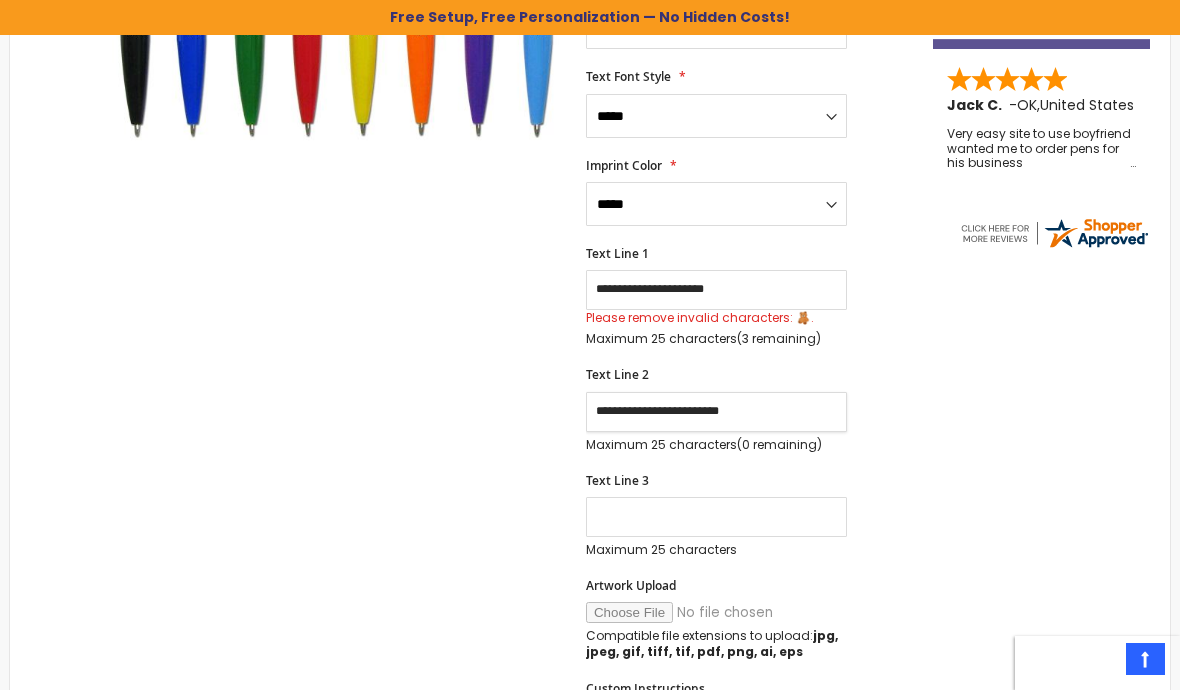 type on "**********" 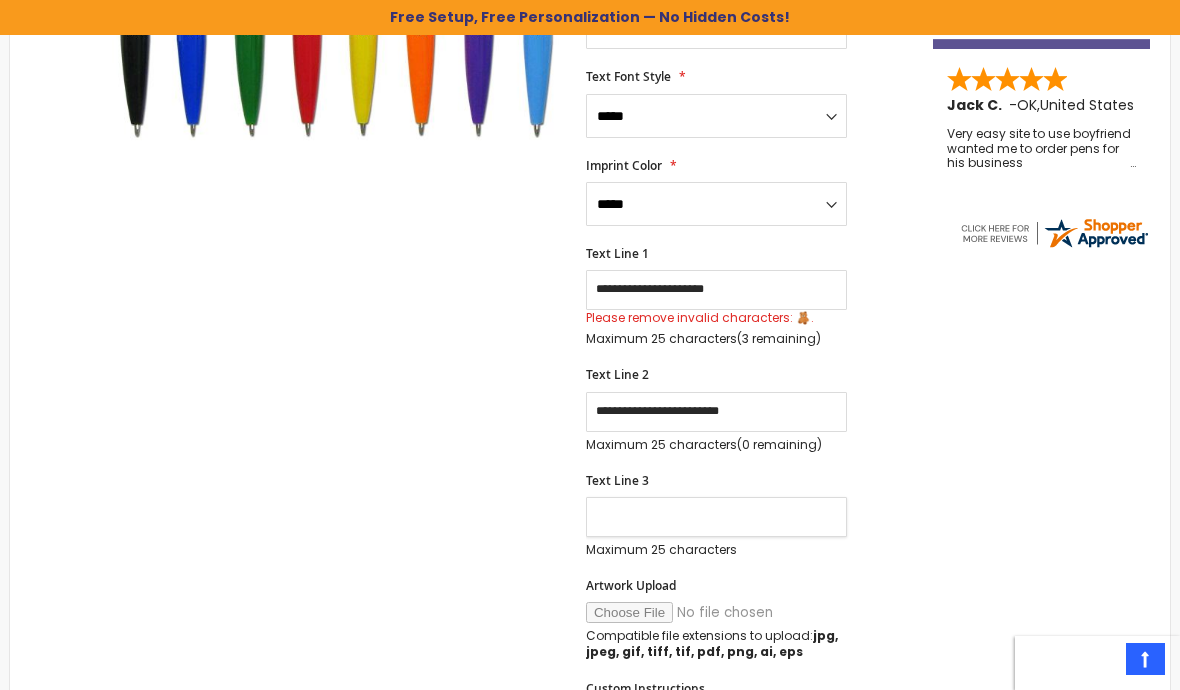 click on "Text Line 3" at bounding box center [716, 517] 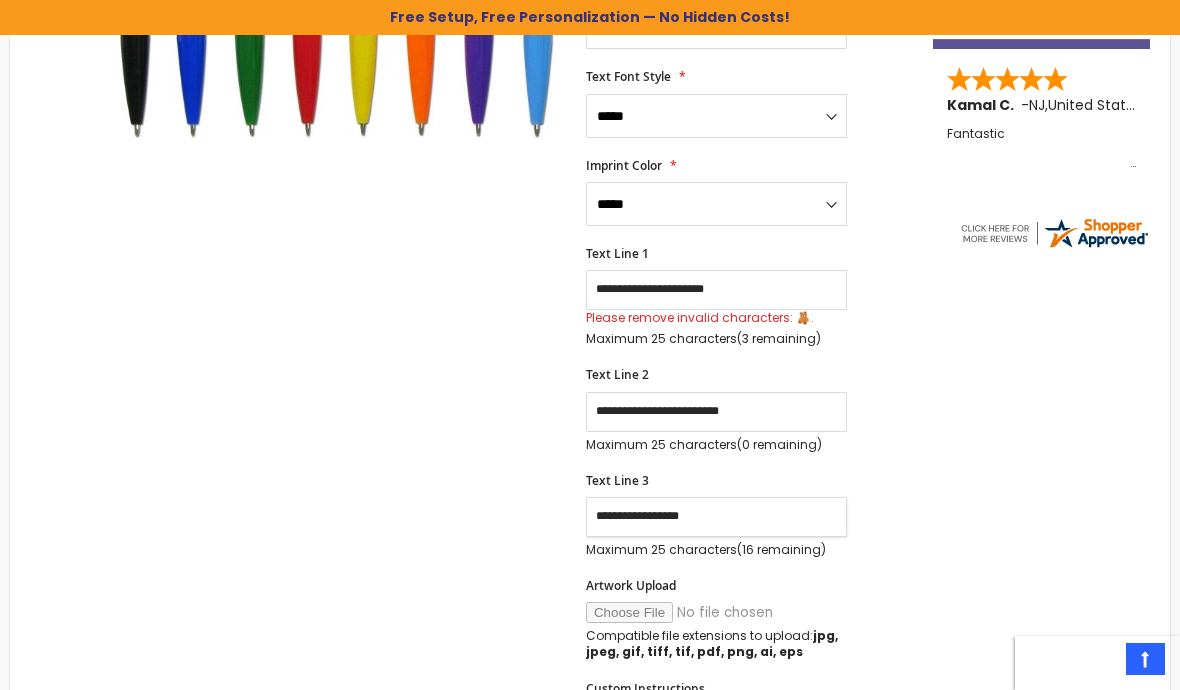 type on "**********" 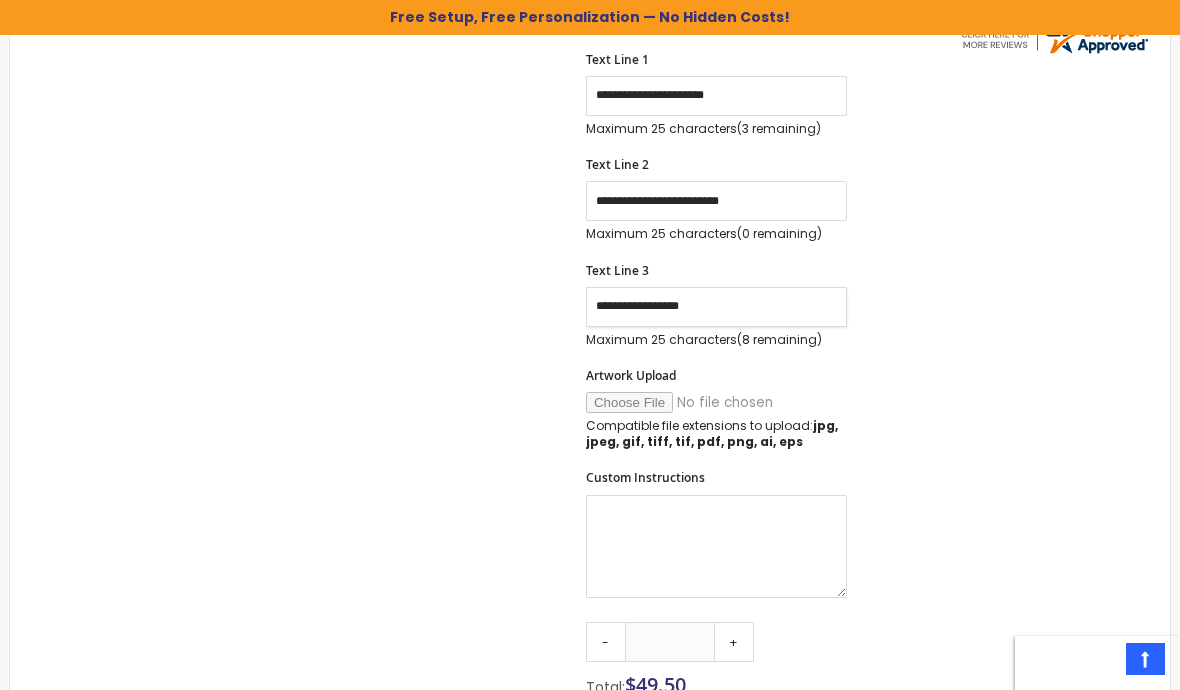 scroll, scrollTop: 861, scrollLeft: 0, axis: vertical 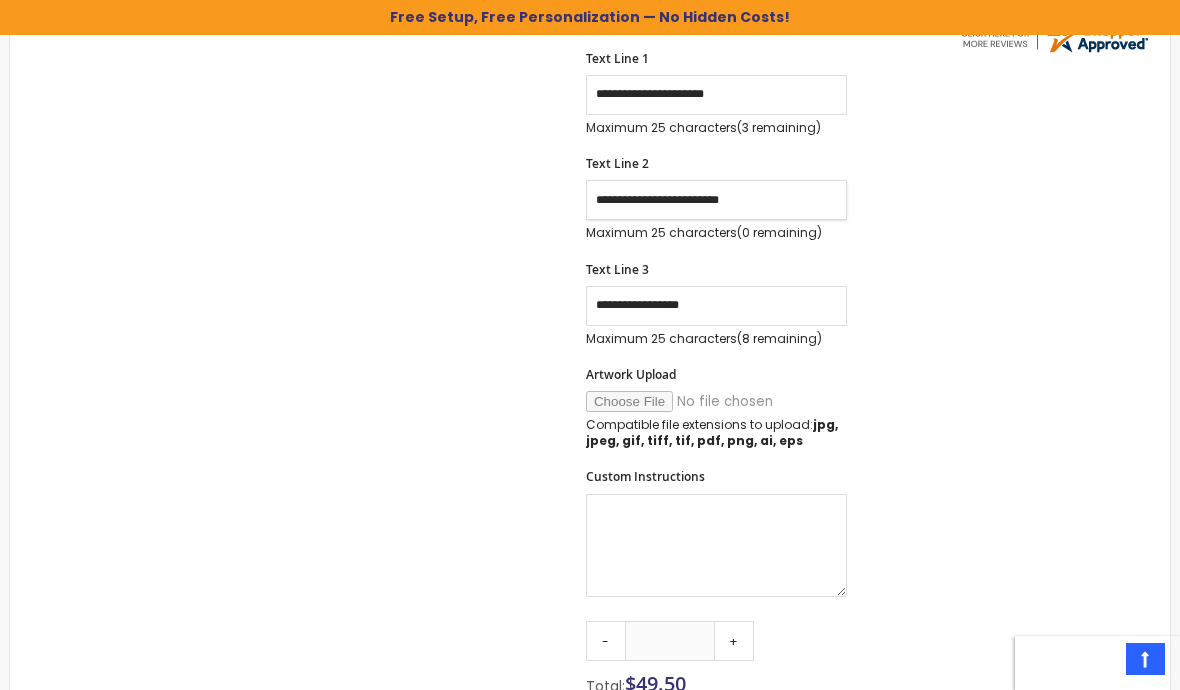 click on "**********" at bounding box center [716, 200] 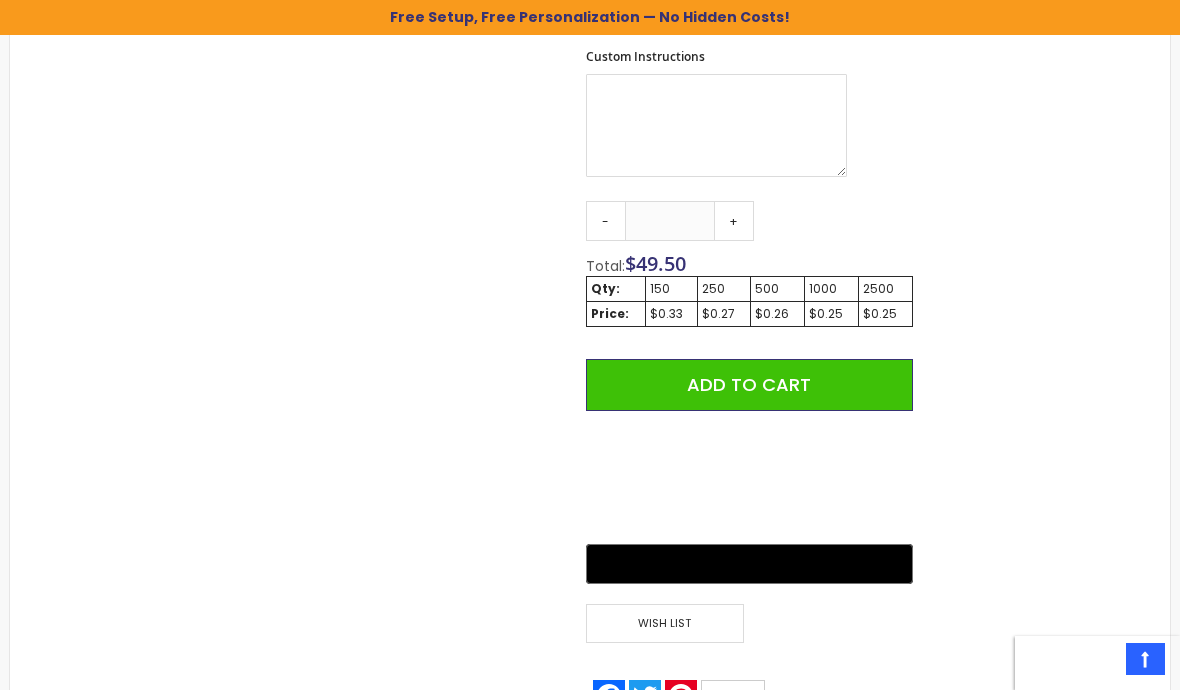 type on "**********" 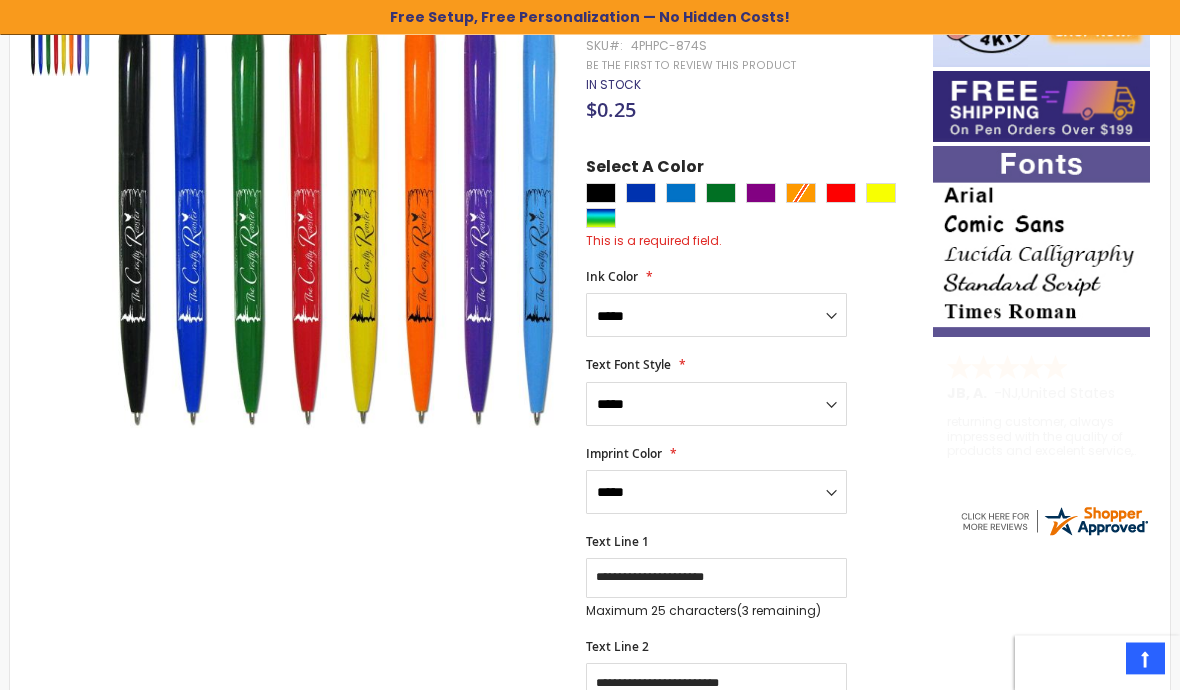 scroll, scrollTop: 375, scrollLeft: 0, axis: vertical 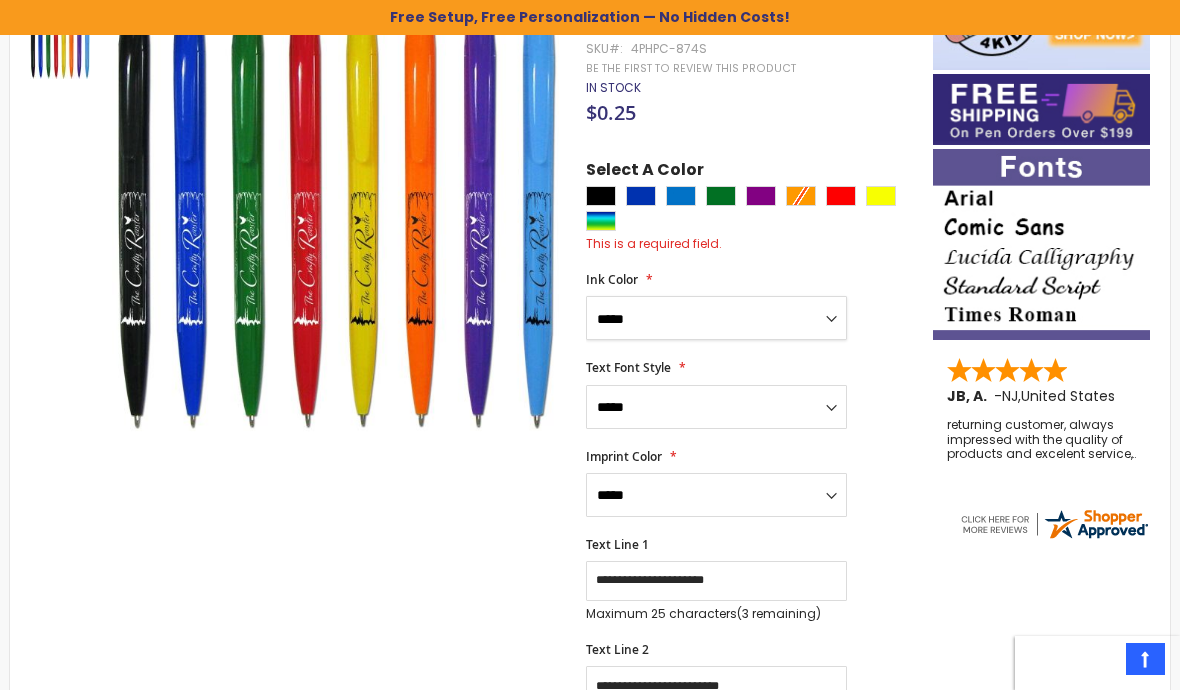 click on "**********" at bounding box center (716, 318) 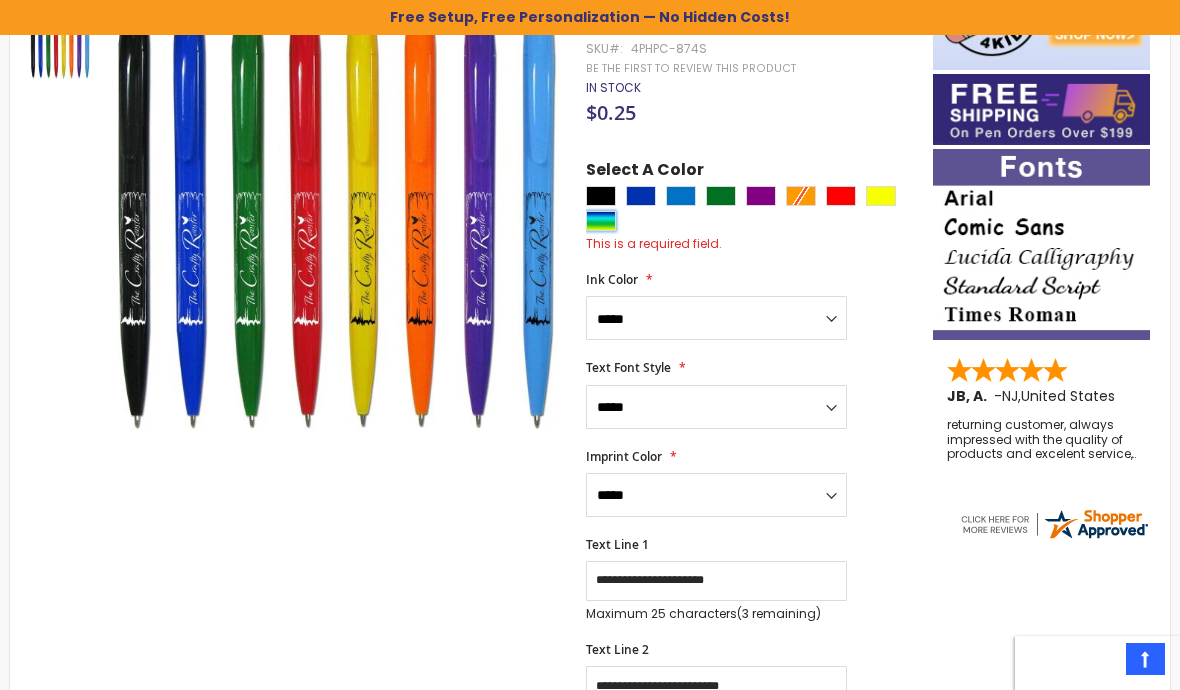 click at bounding box center [601, 221] 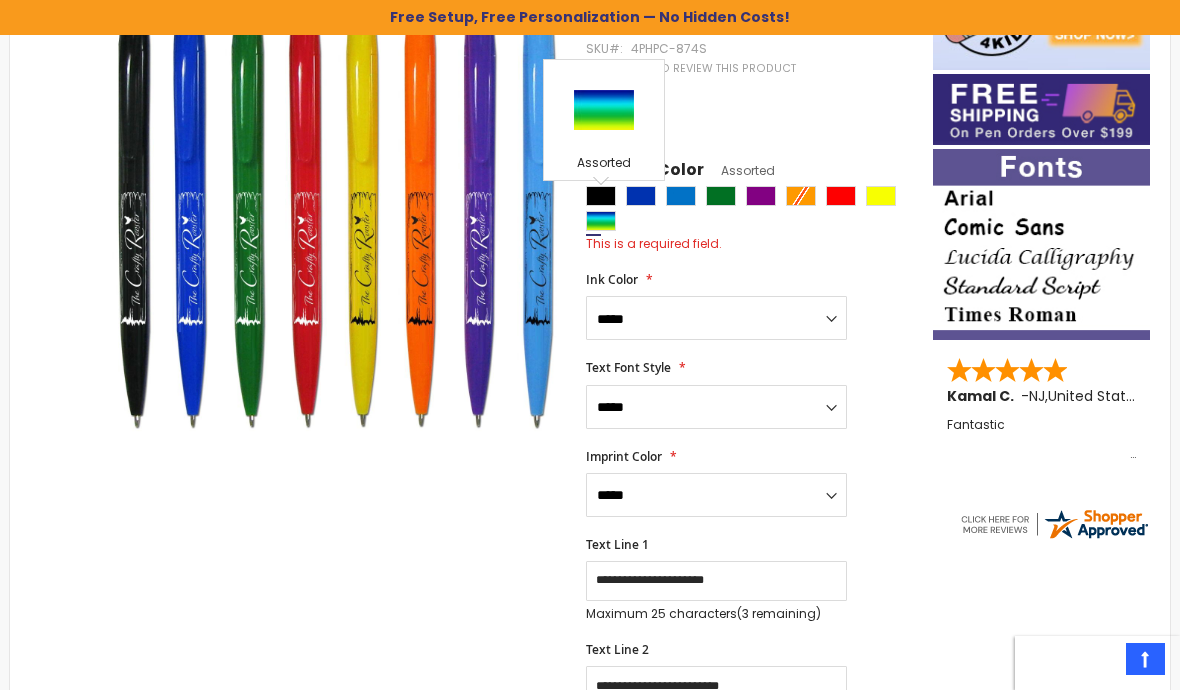 click at bounding box center (754, 211) 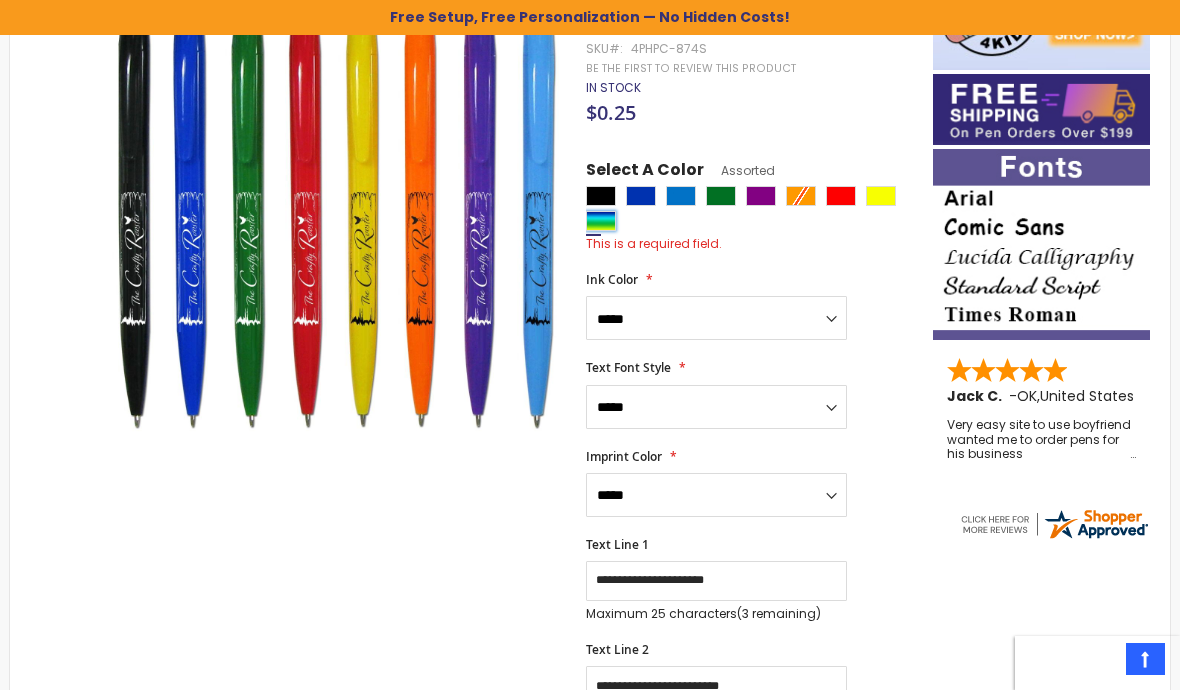click at bounding box center (601, 221) 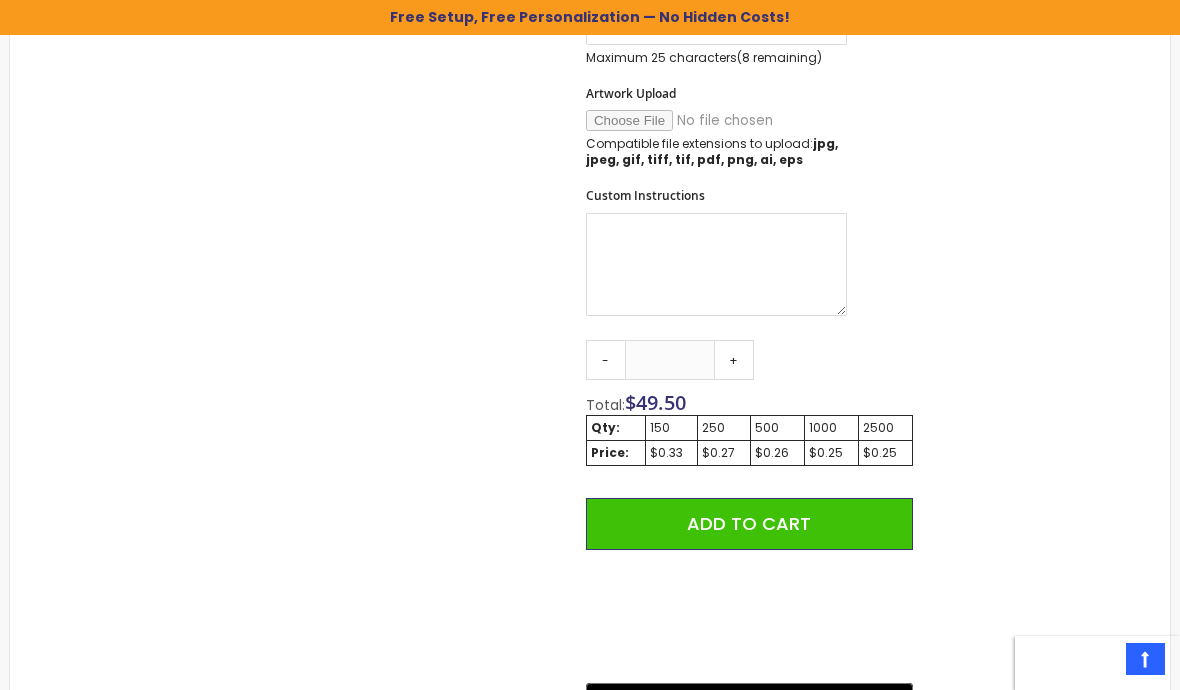 click on "Add to Cart" at bounding box center [749, 524] 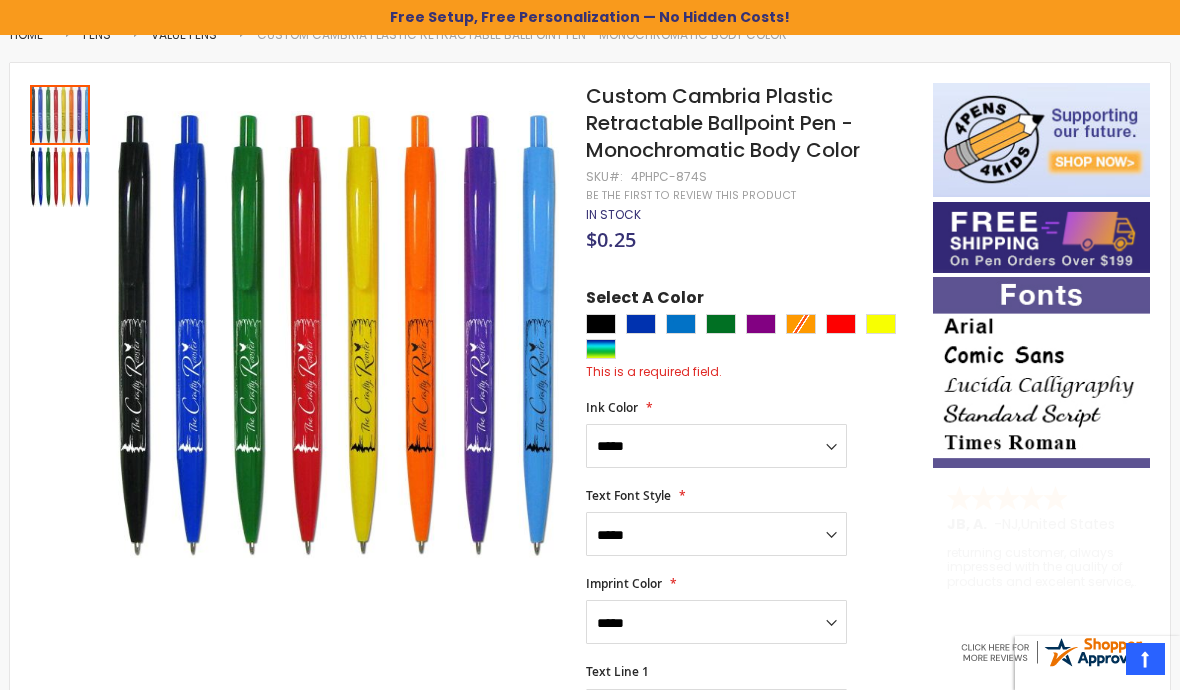 scroll, scrollTop: 174, scrollLeft: 0, axis: vertical 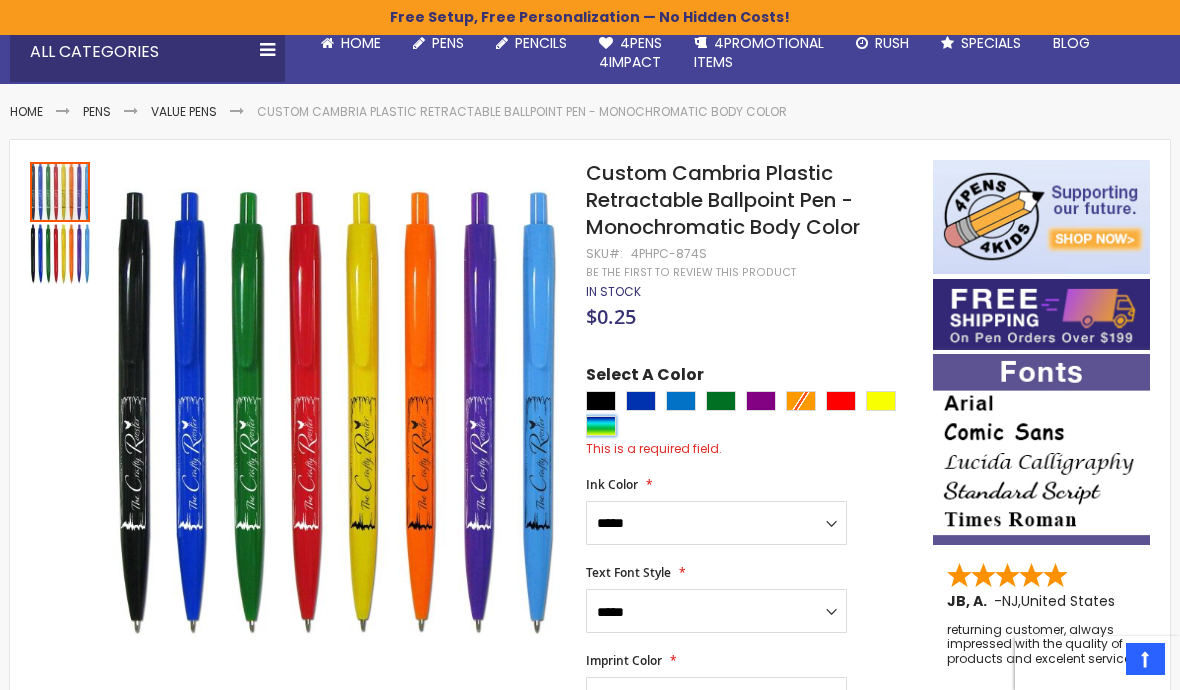 click at bounding box center (601, 426) 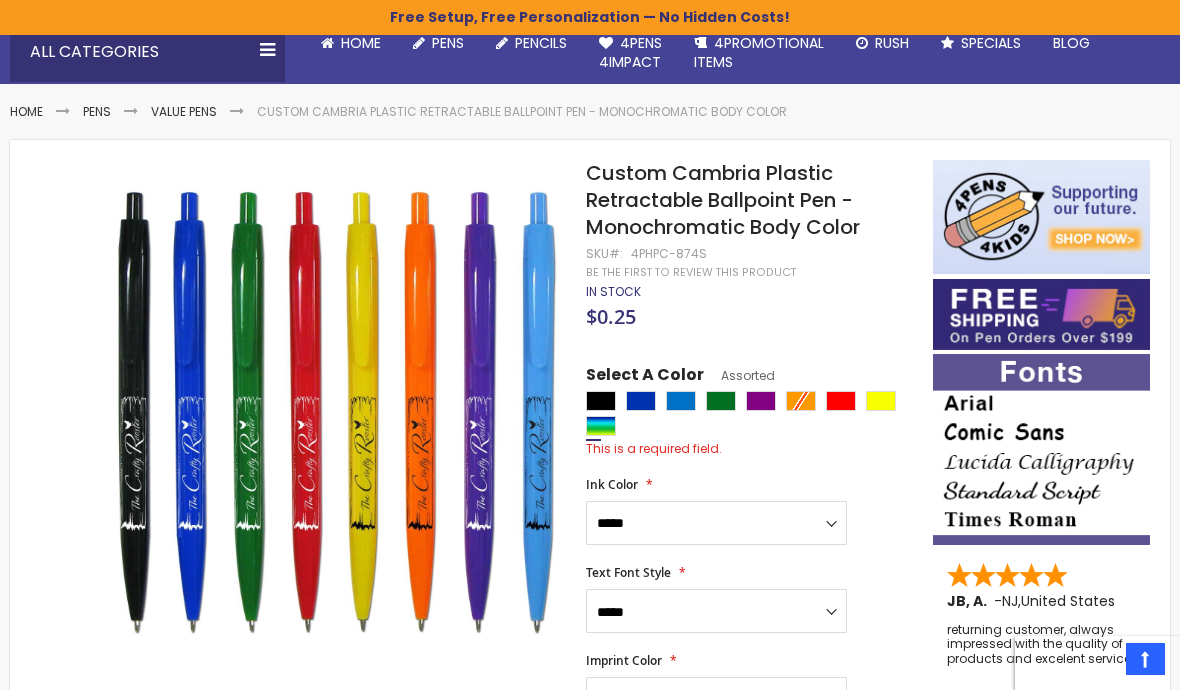 click on "$0.25" at bounding box center (611, 316) 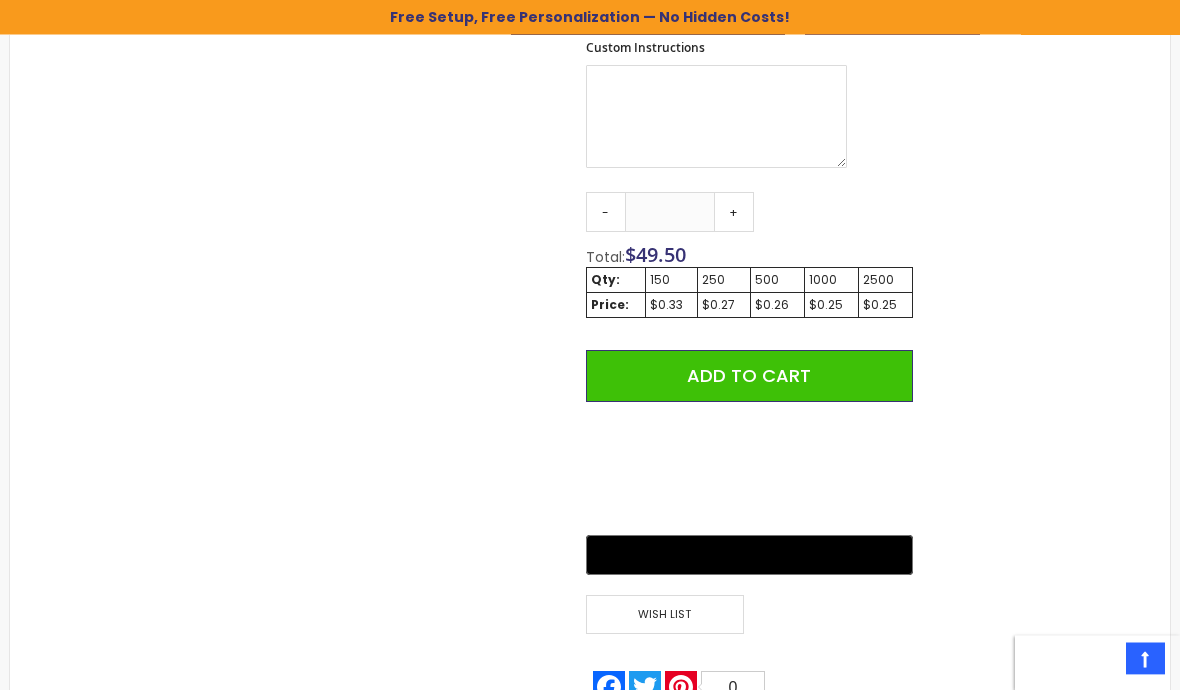 scroll, scrollTop: 1315, scrollLeft: 0, axis: vertical 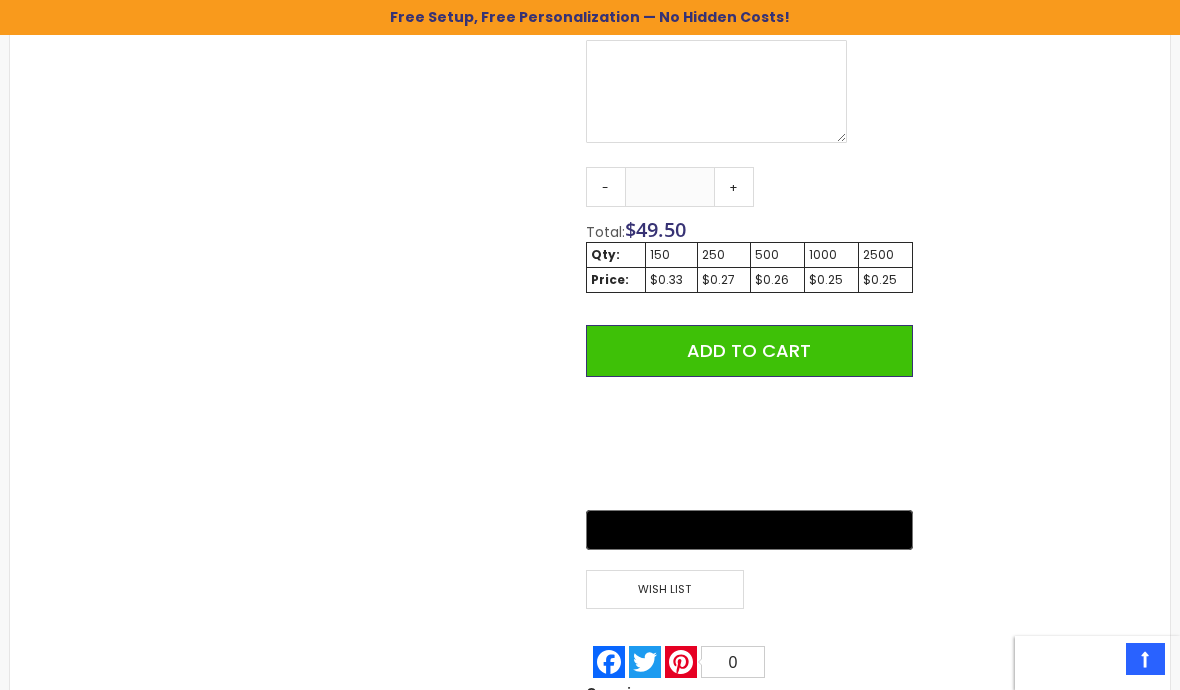 click on "Add to Cart" at bounding box center [749, 351] 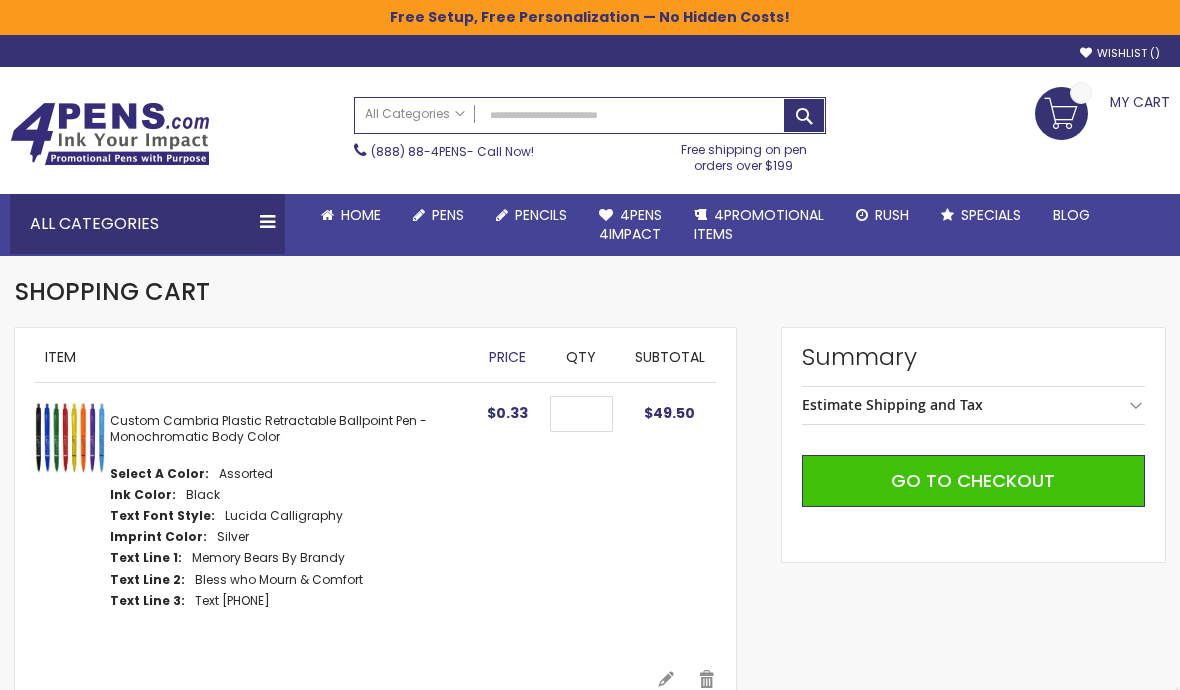 scroll, scrollTop: 0, scrollLeft: 0, axis: both 